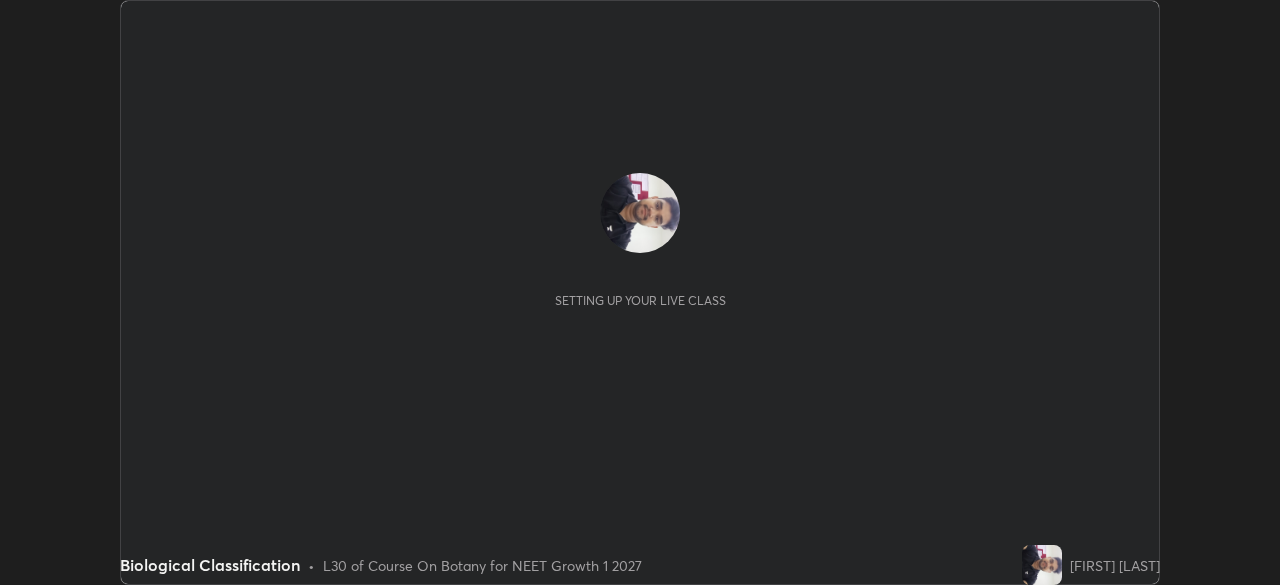scroll, scrollTop: 0, scrollLeft: 0, axis: both 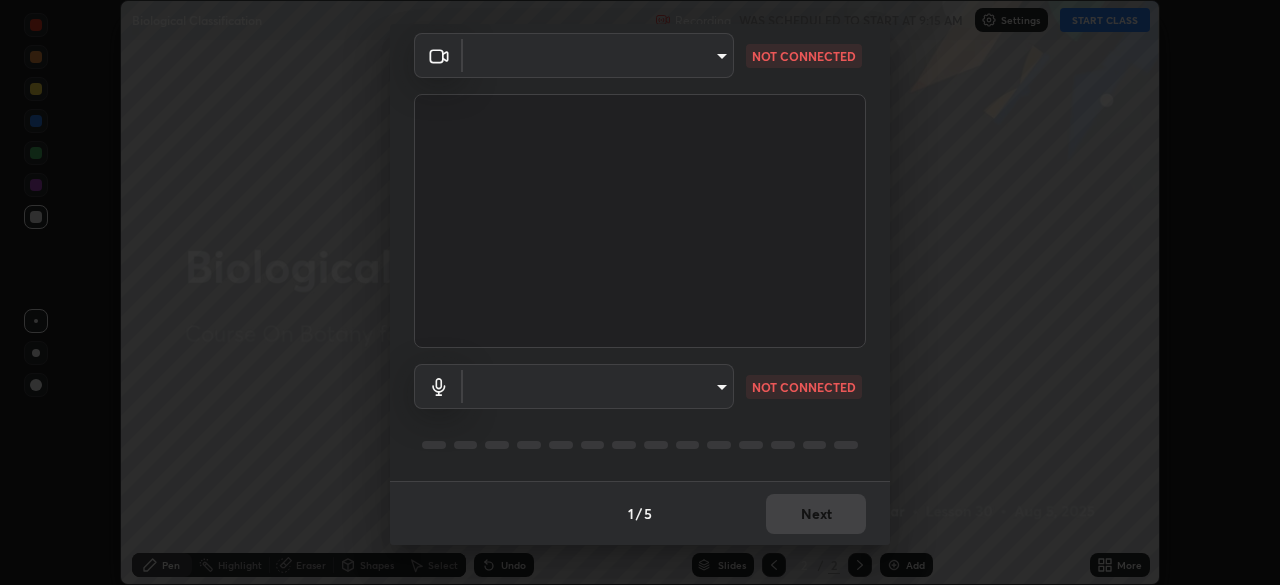 type on "f44939252cec670a7c81aafead478e6b9f15b20a1b8f1ae8dba2619045631b1c" 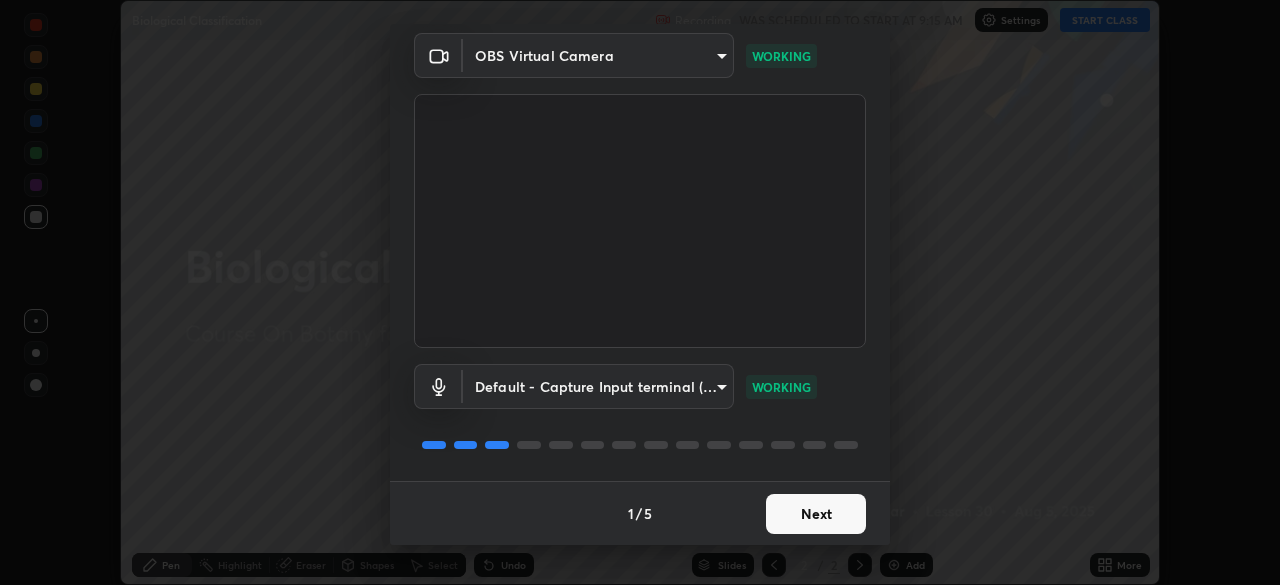 click on "Next" at bounding box center (816, 514) 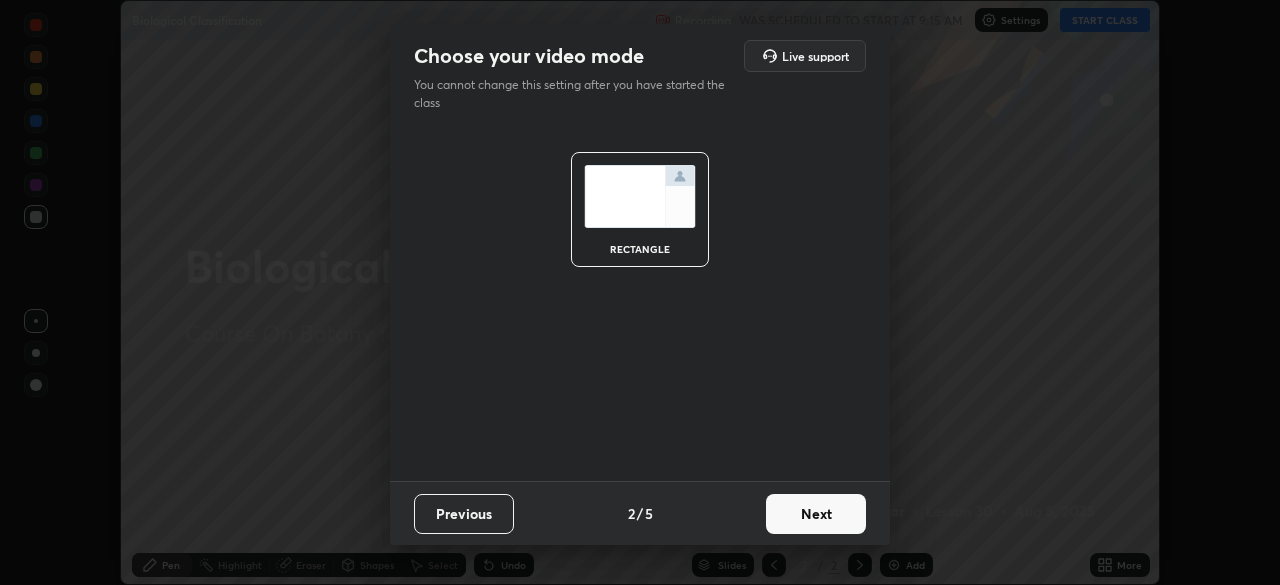 scroll, scrollTop: 0, scrollLeft: 0, axis: both 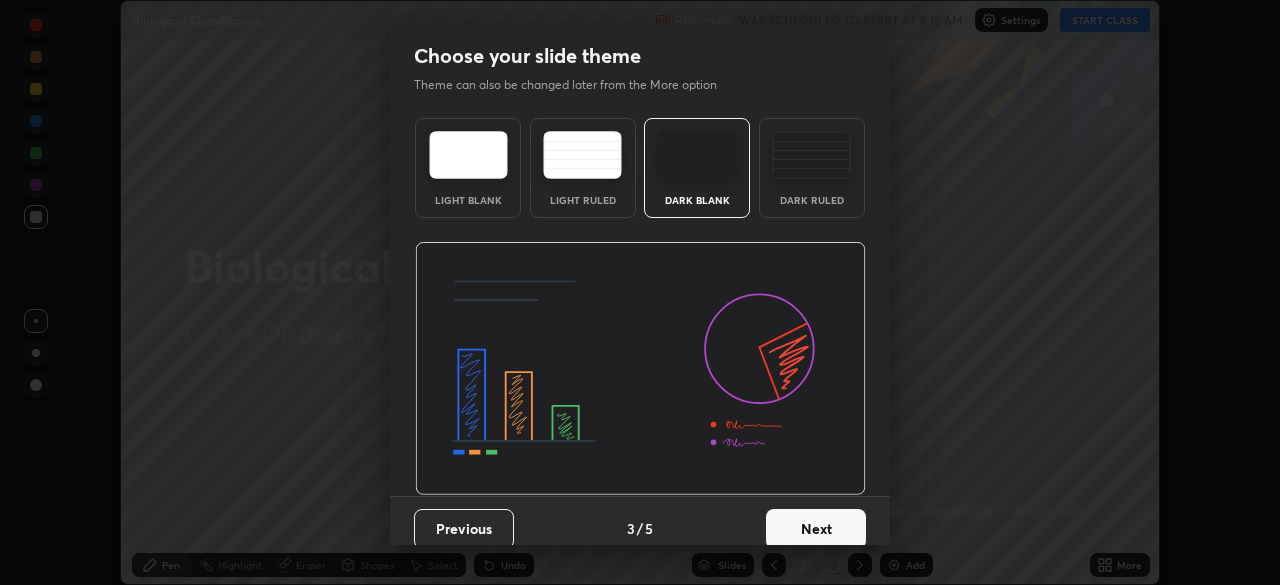 click on "Next" at bounding box center [816, 529] 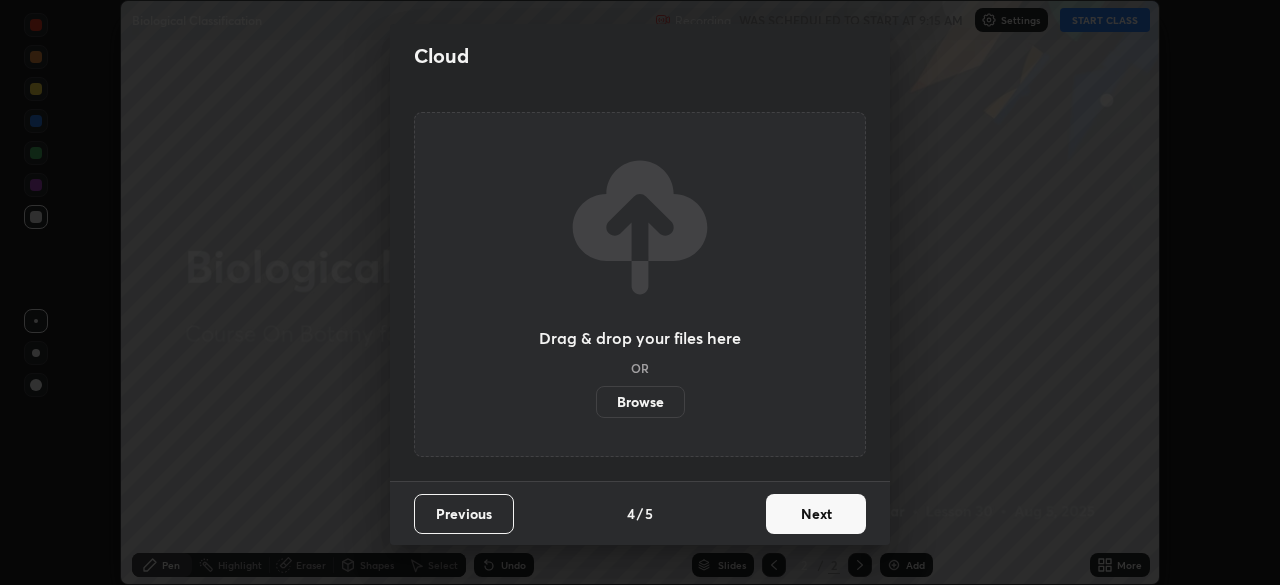 click on "Next" at bounding box center (816, 514) 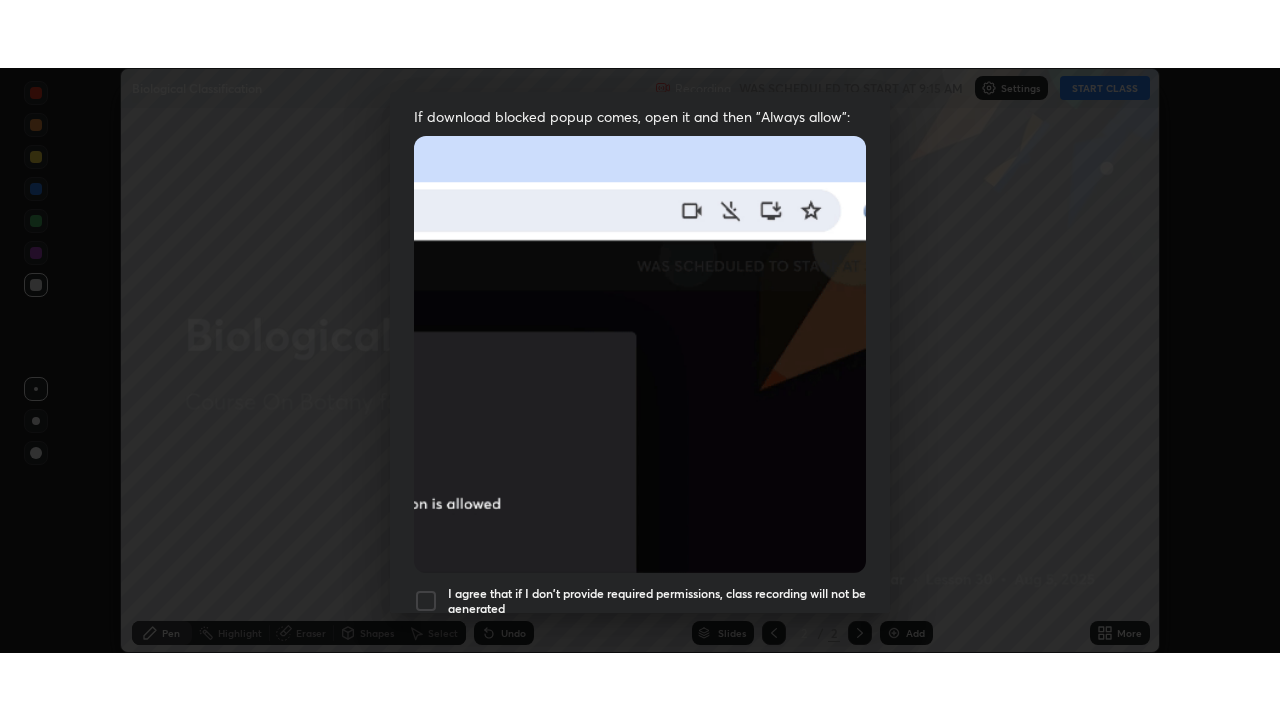 scroll, scrollTop: 479, scrollLeft: 0, axis: vertical 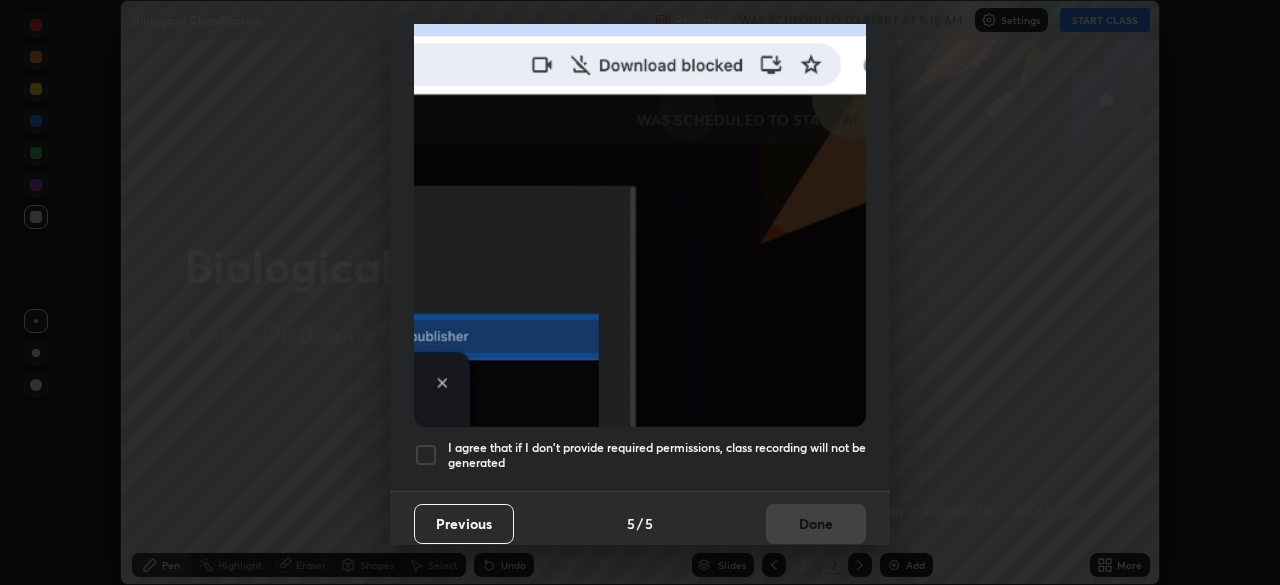 click at bounding box center (426, 455) 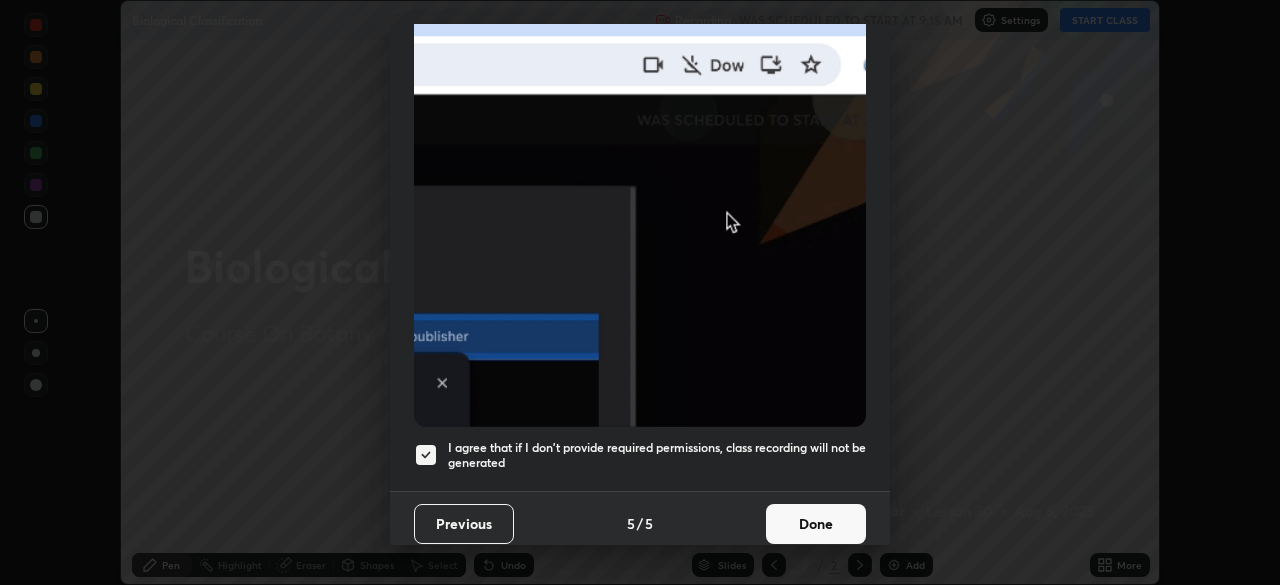 click on "Done" at bounding box center (816, 524) 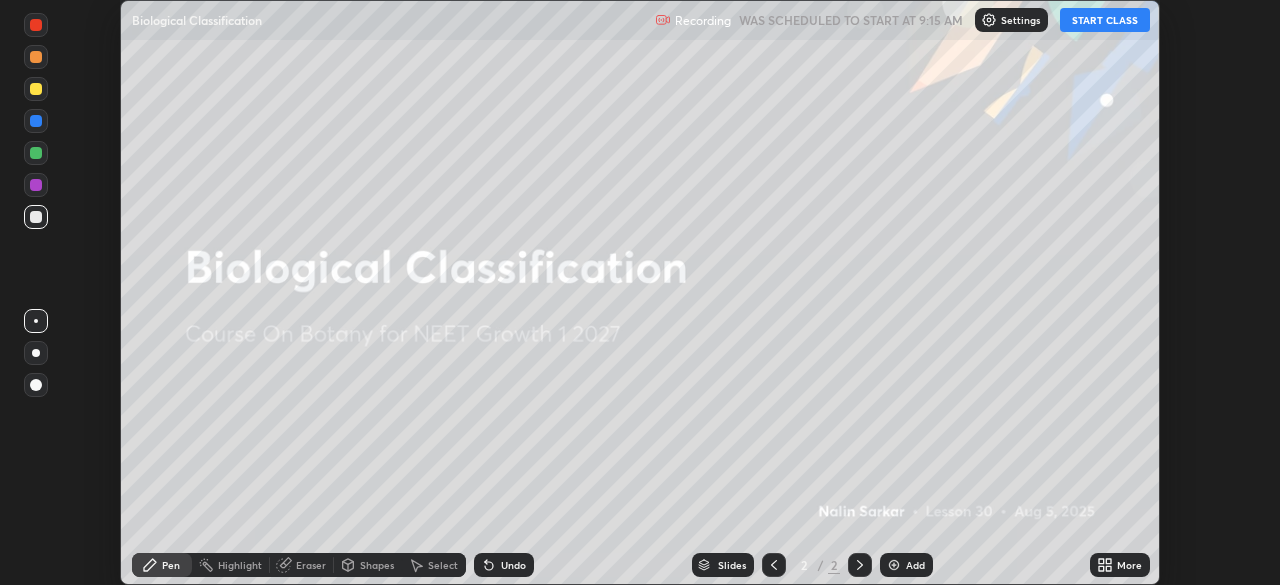 click on "START CLASS" at bounding box center (1105, 20) 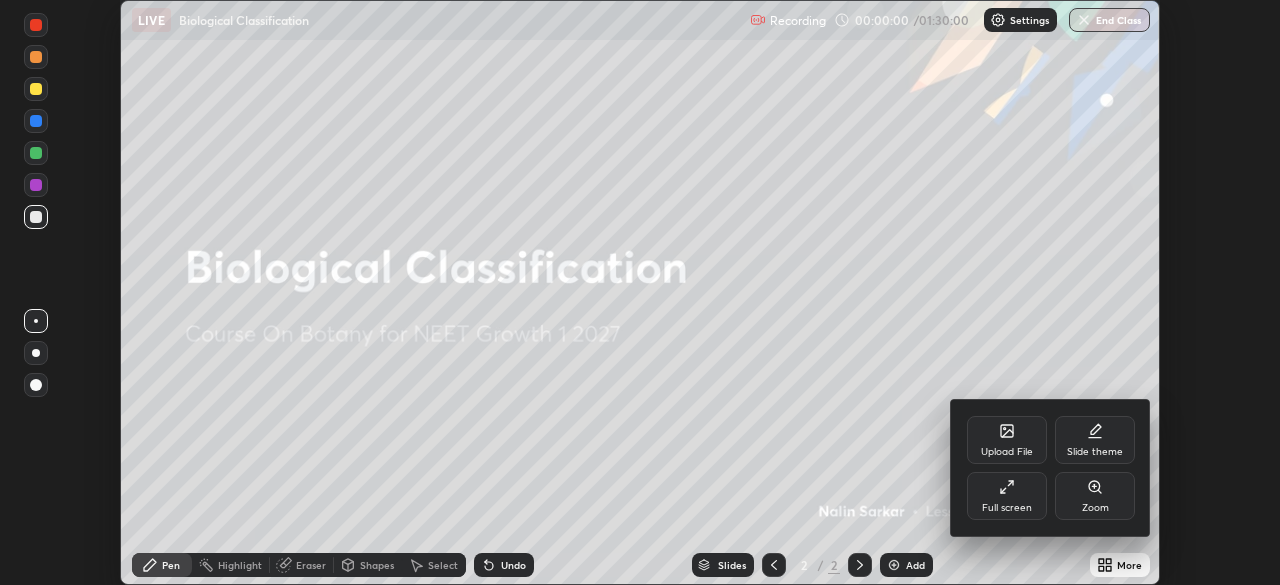 click 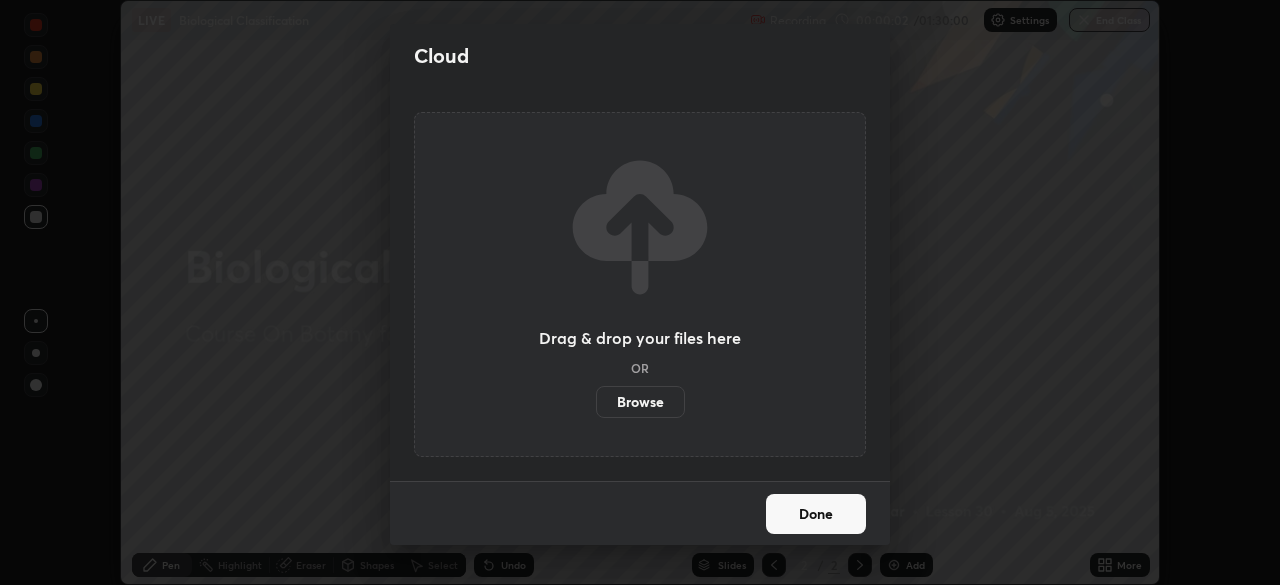 click on "Browse" at bounding box center [640, 402] 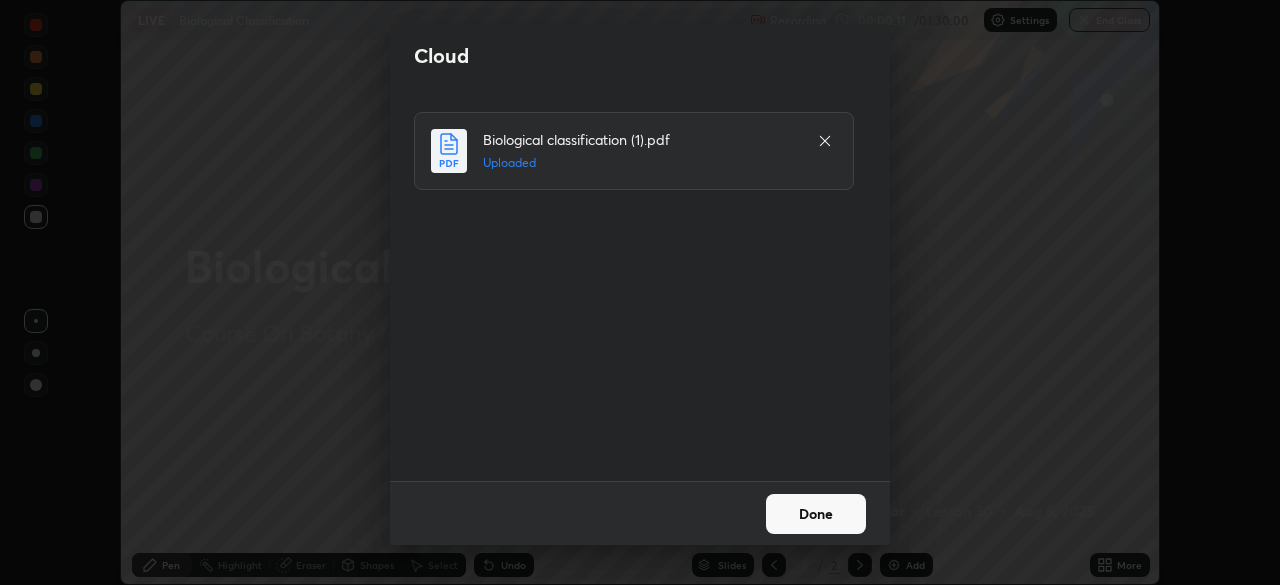 click on "Done" at bounding box center (816, 514) 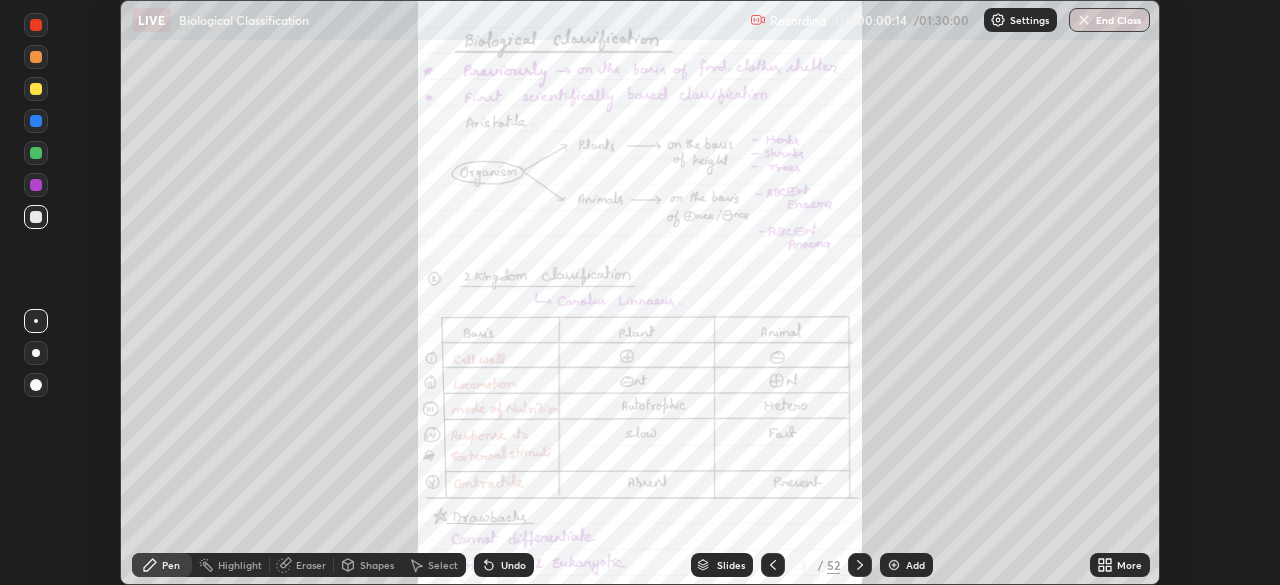 click 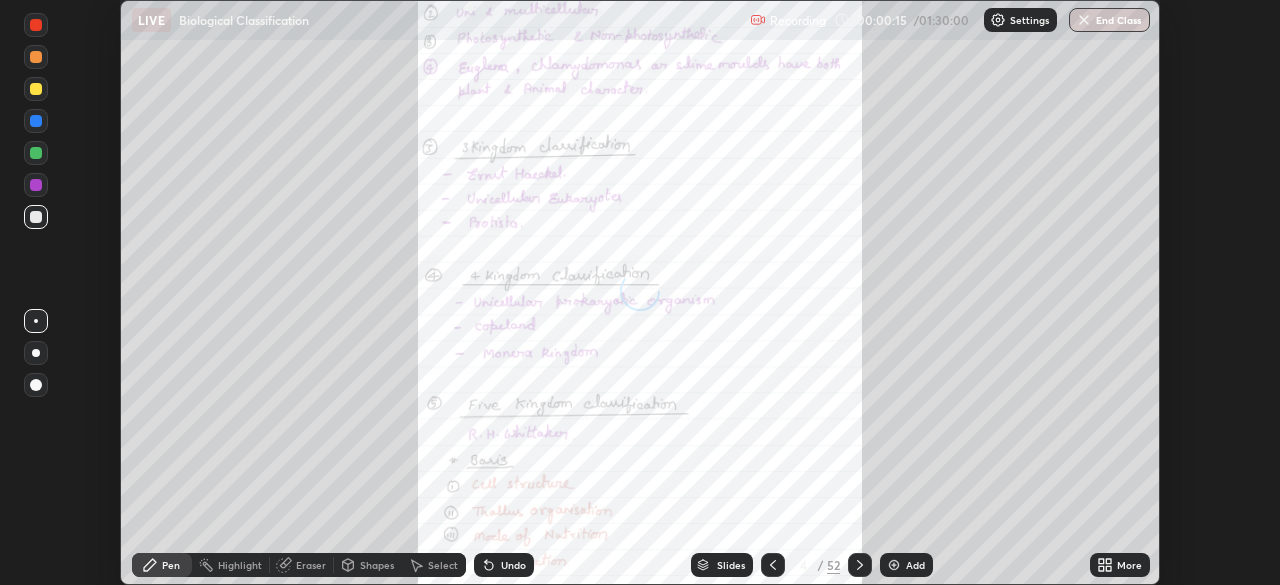 click 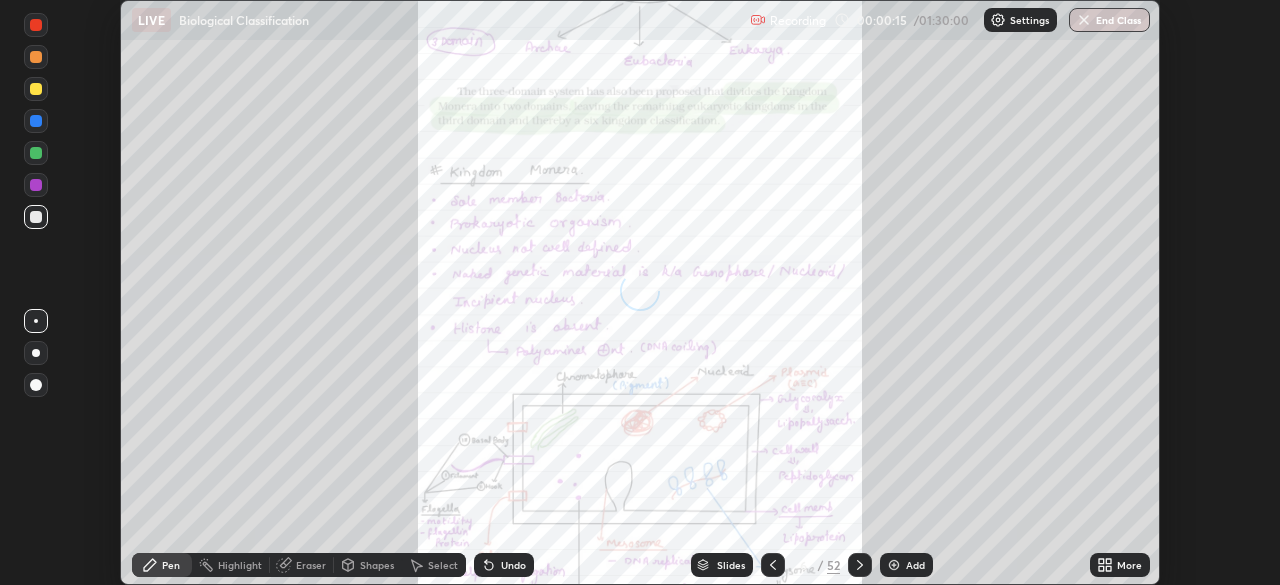 click 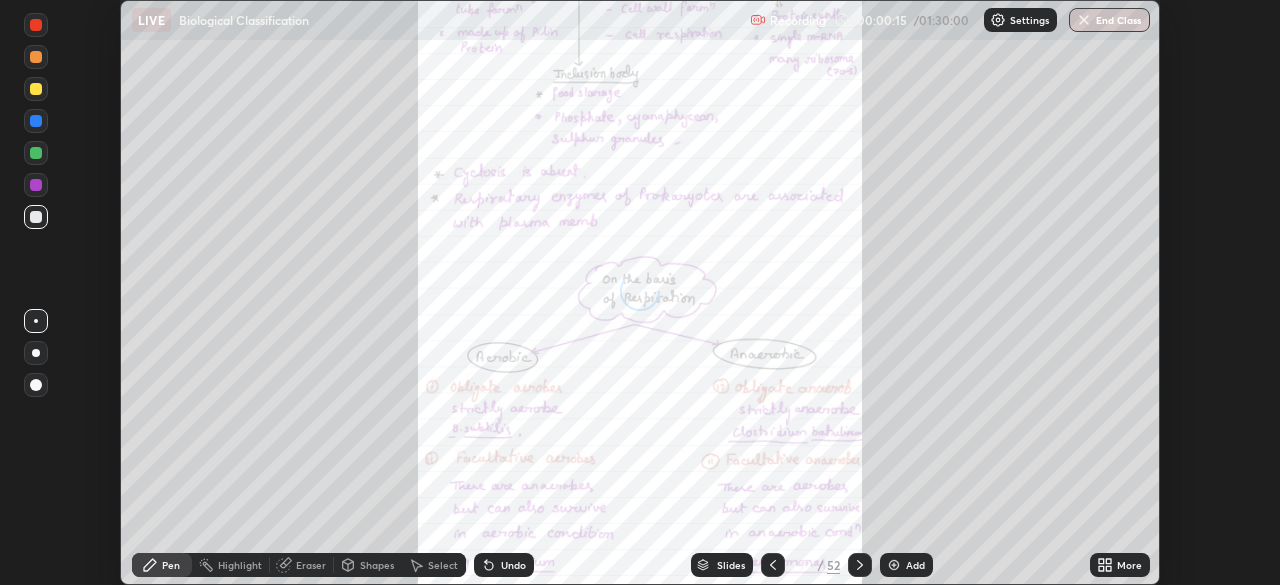 click at bounding box center [860, 565] 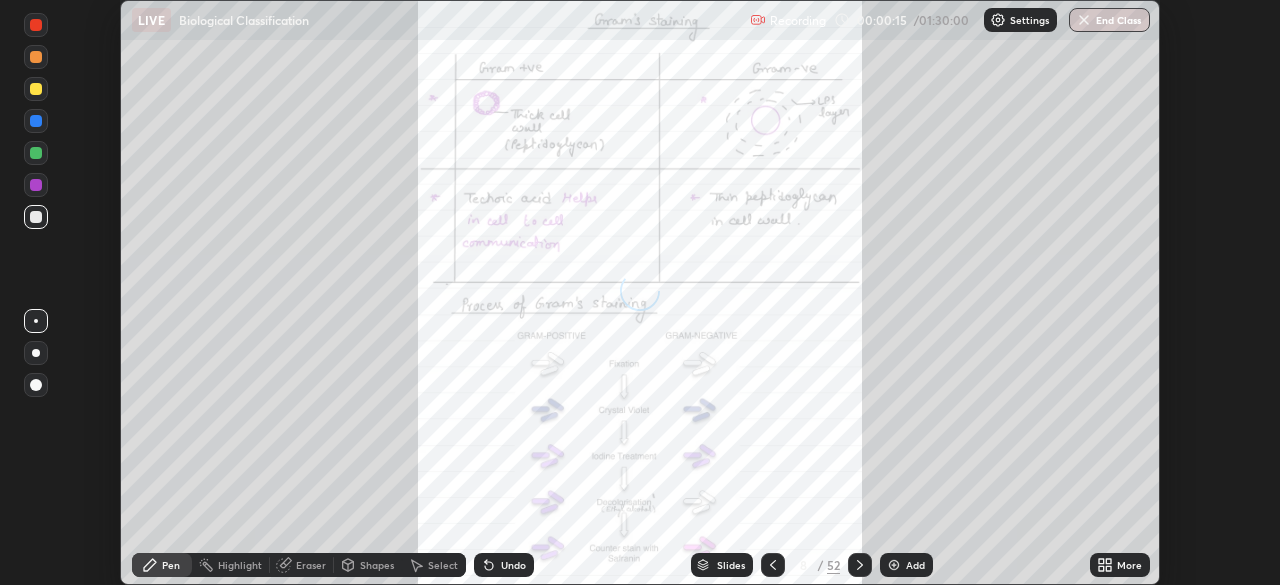 click at bounding box center (860, 565) 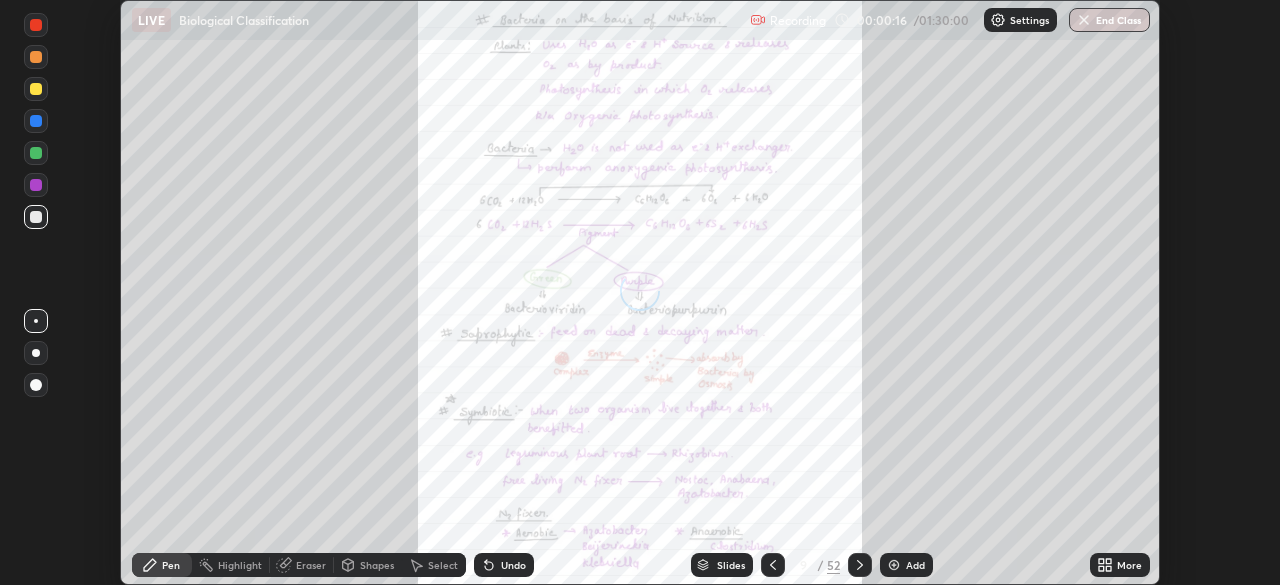click at bounding box center [860, 565] 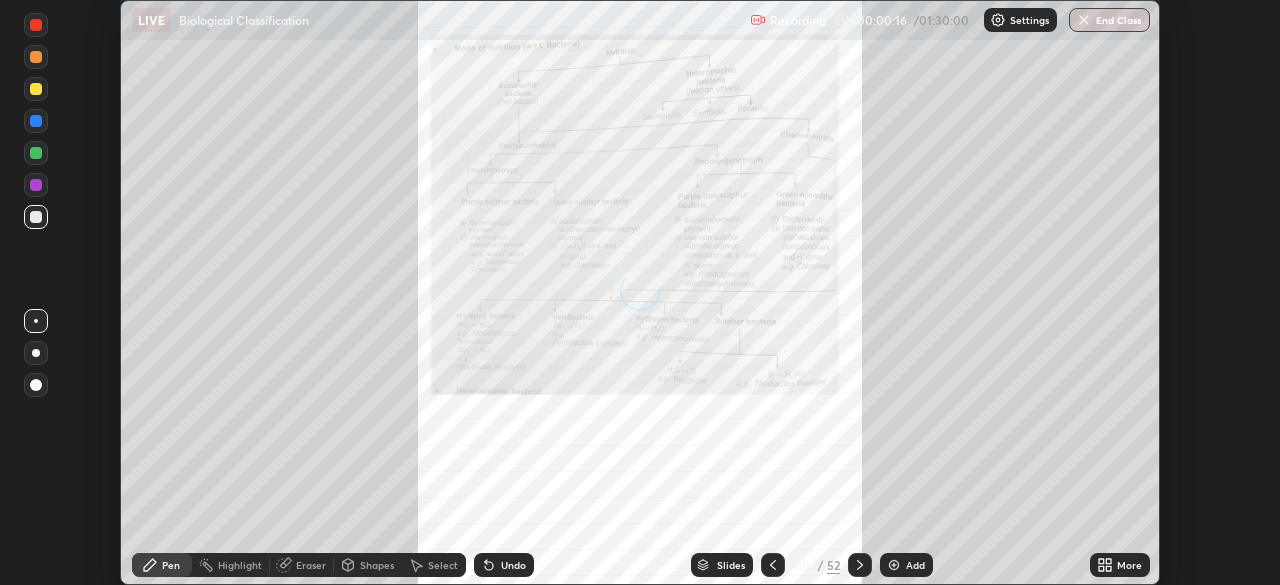click 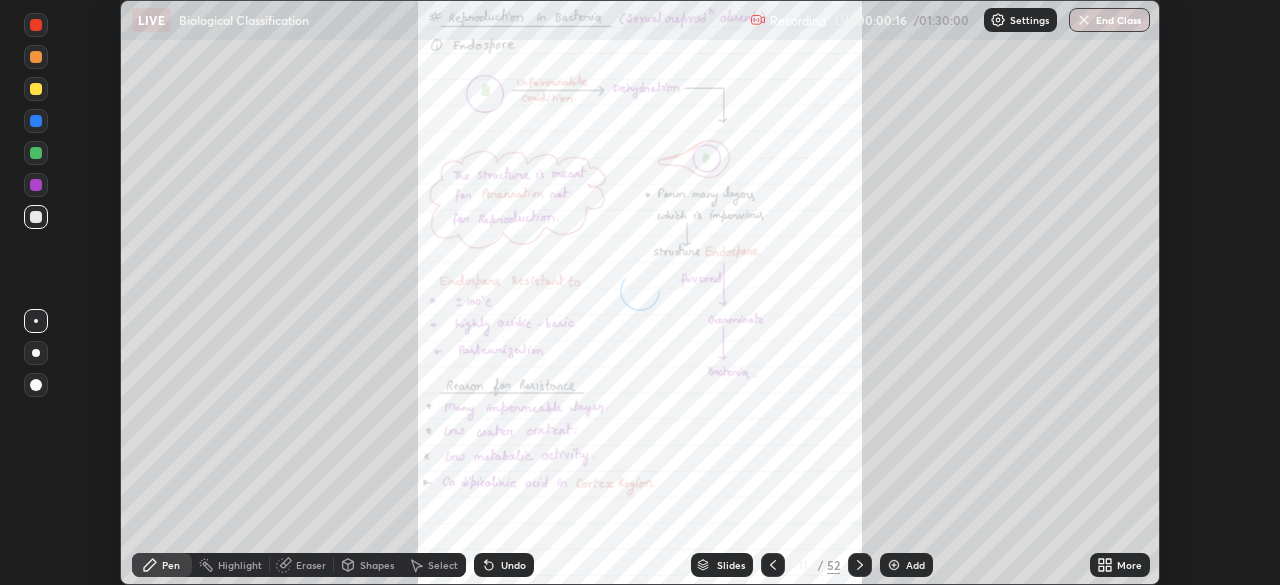 click at bounding box center [860, 565] 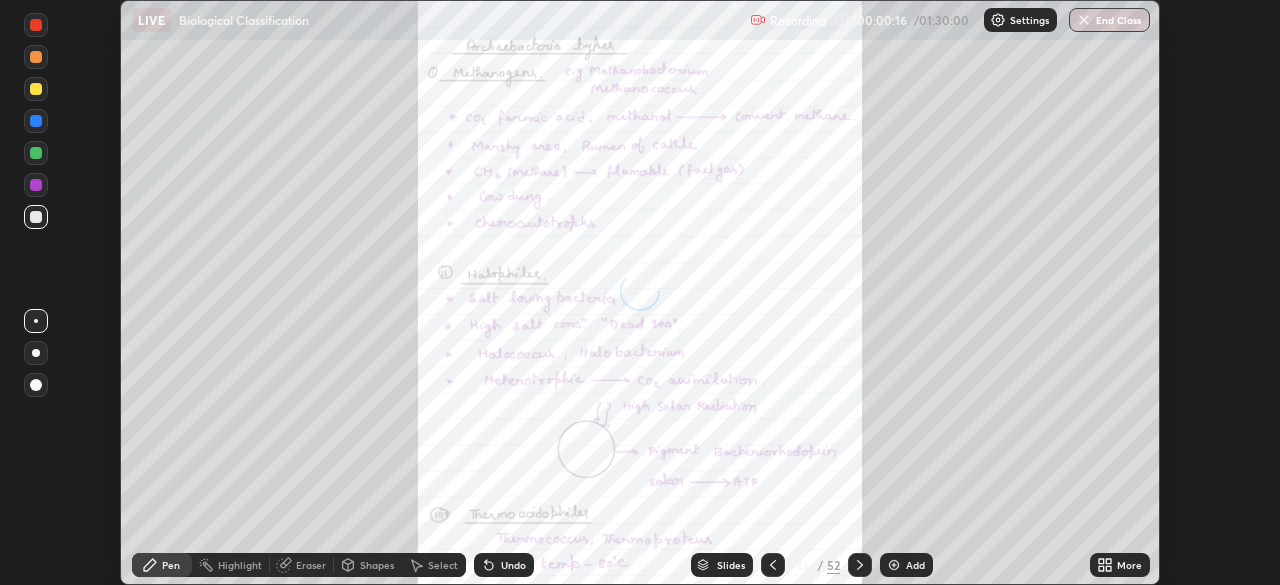 click 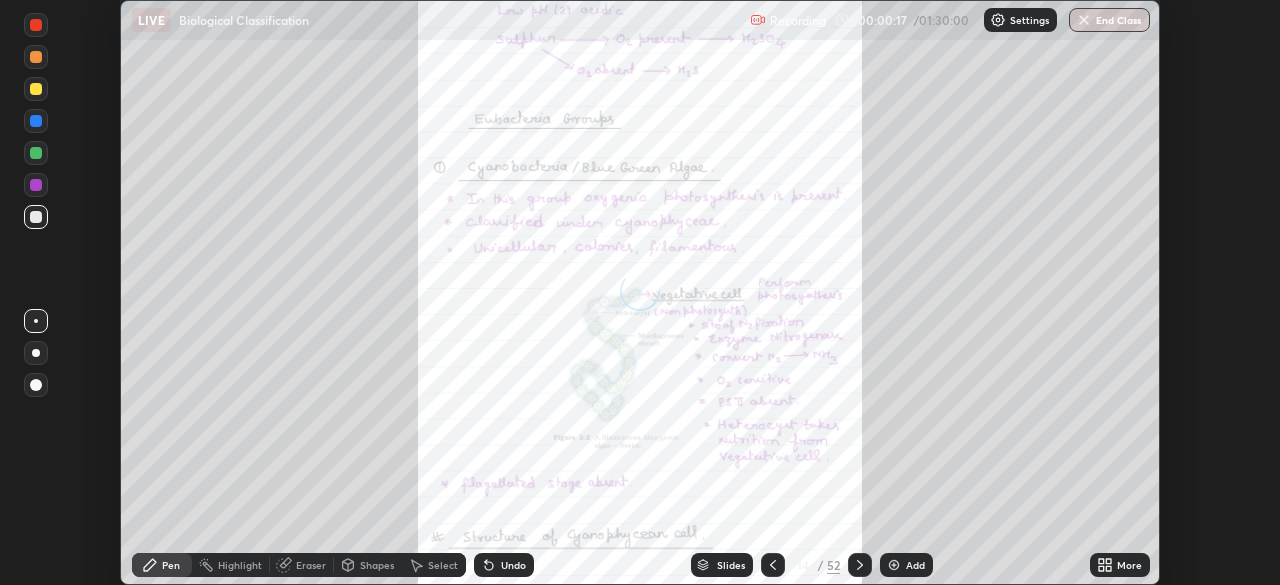 click 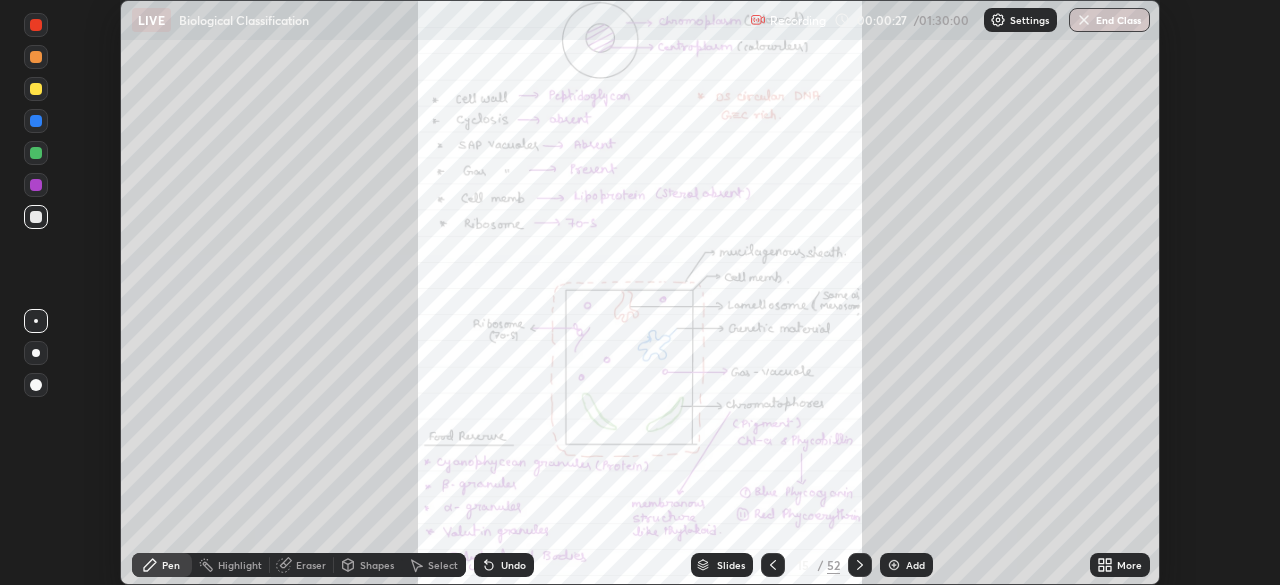 click on "More" at bounding box center [1129, 565] 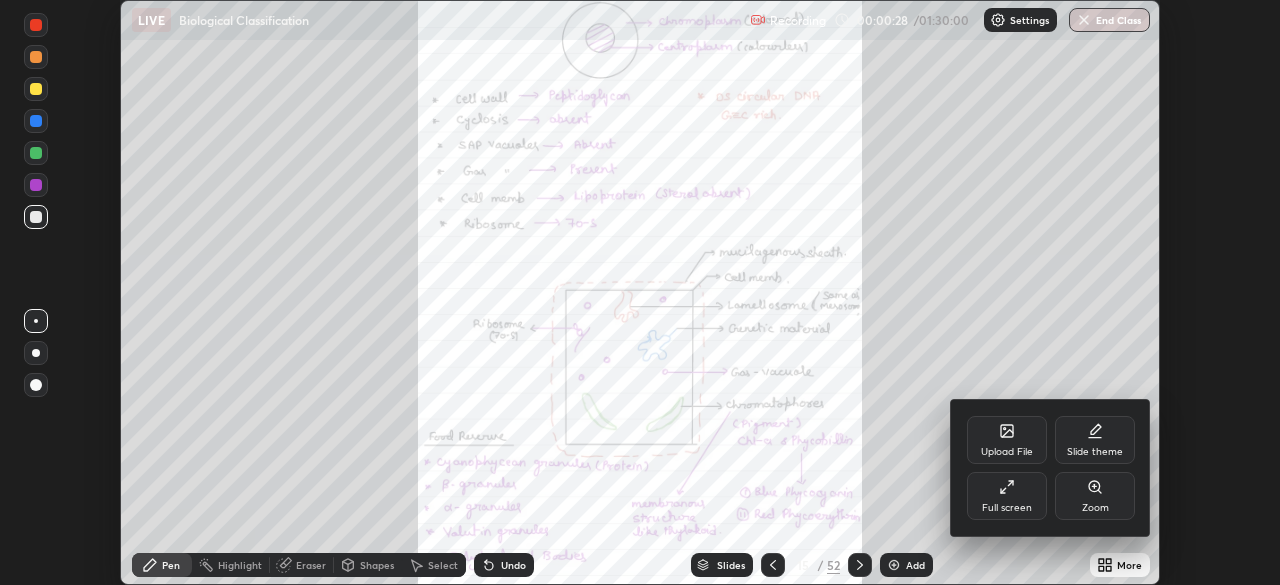 click 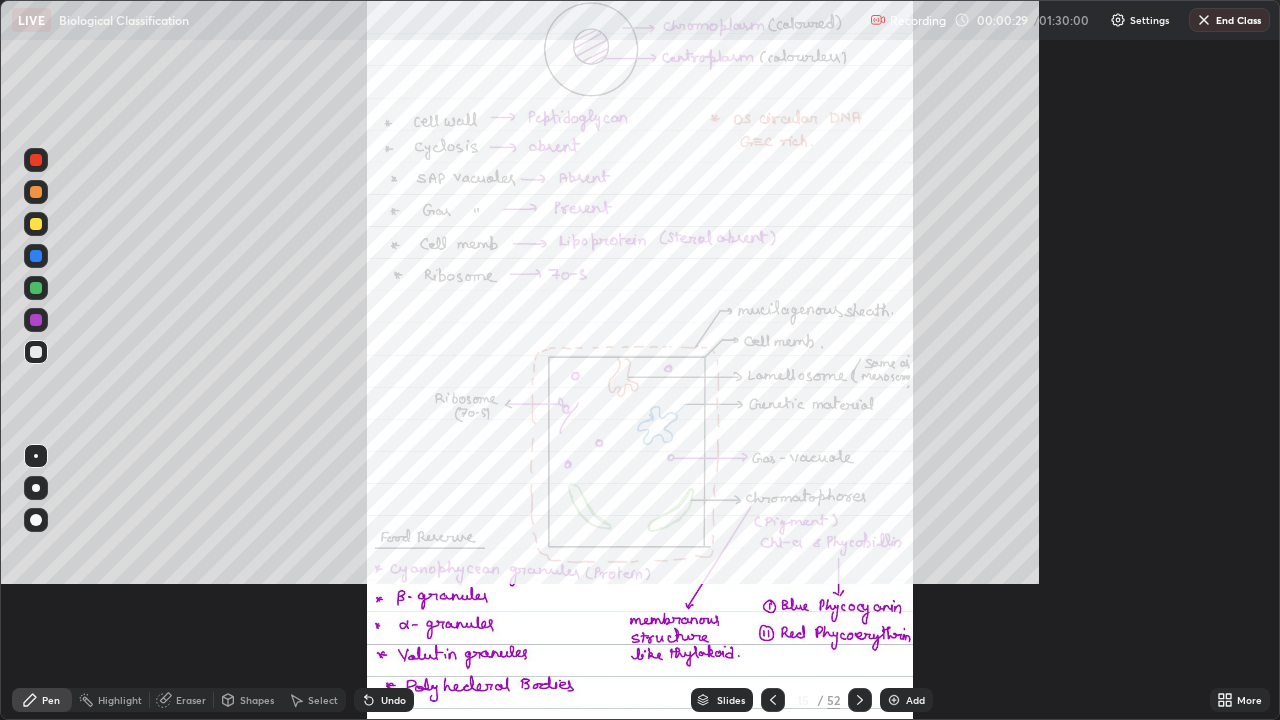 scroll, scrollTop: 99280, scrollLeft: 98720, axis: both 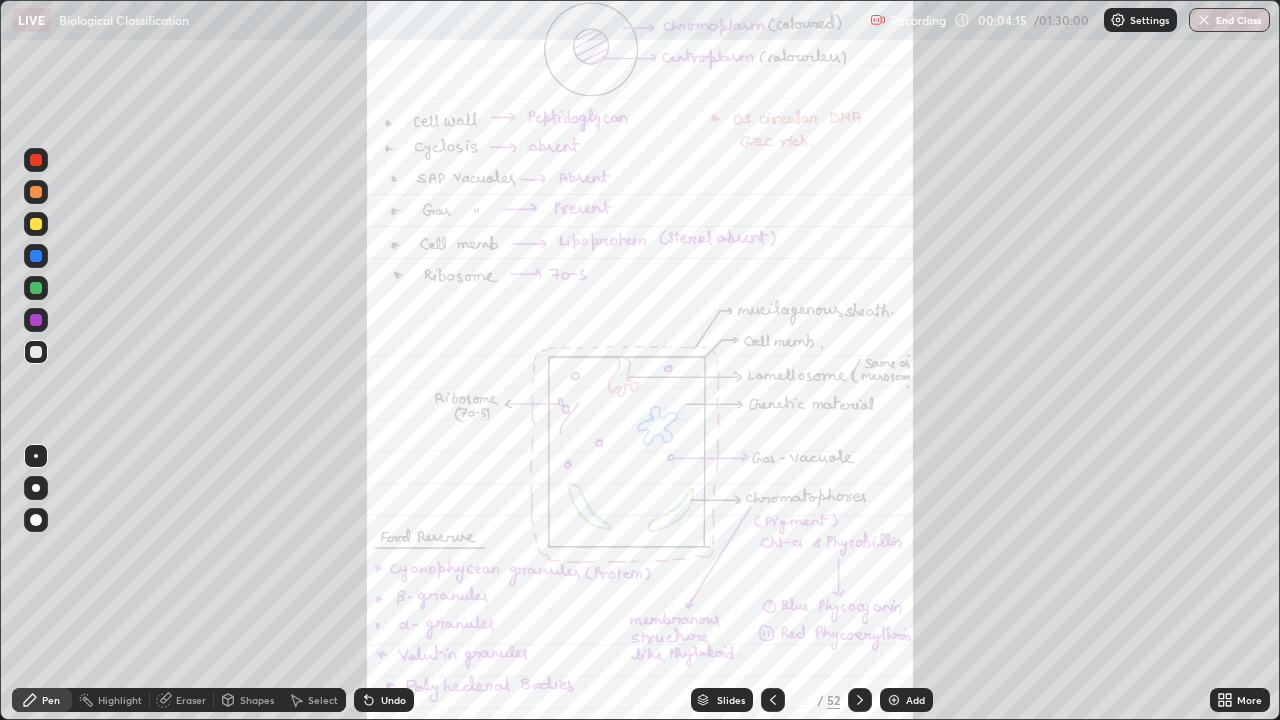 click 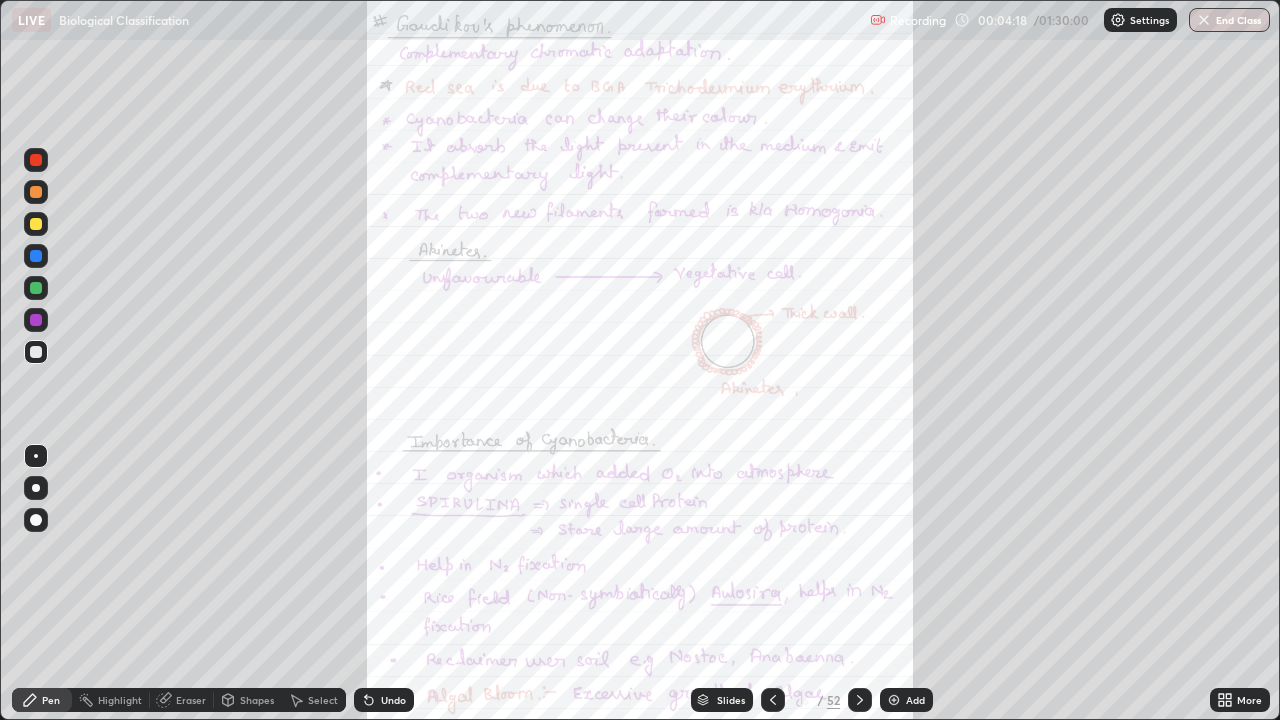 click 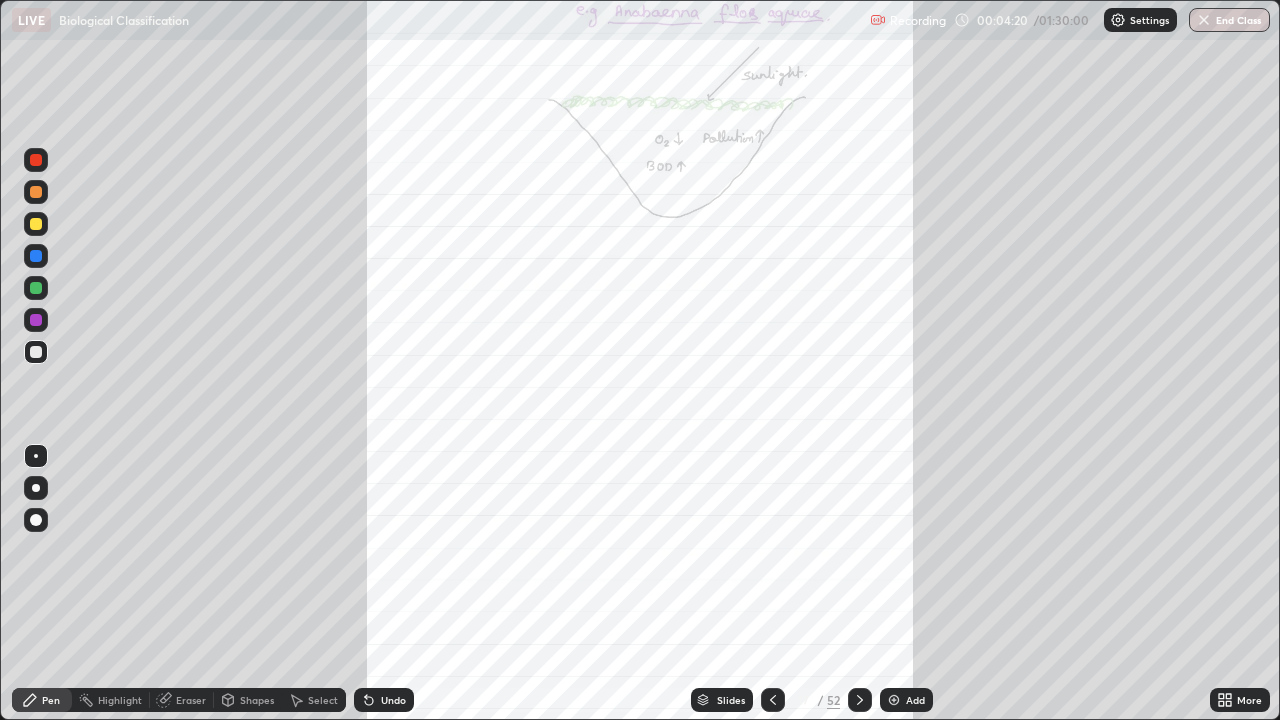 click 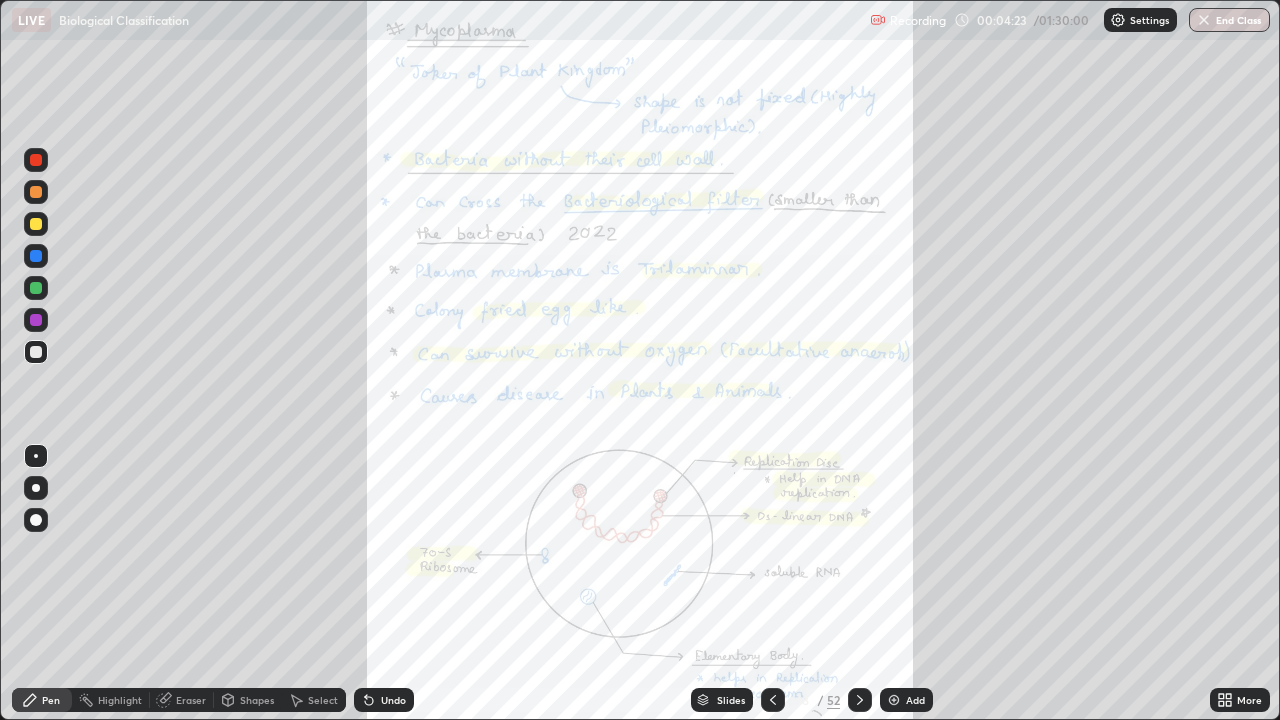 click 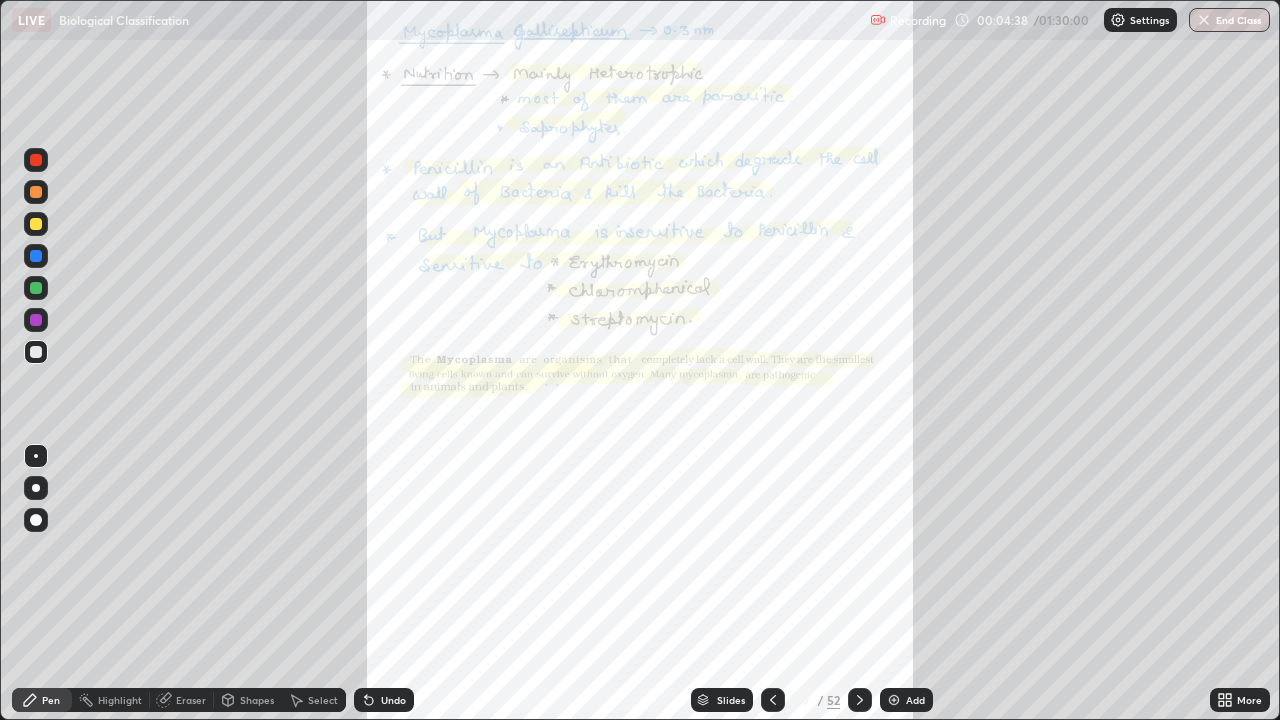 click at bounding box center (860, 700) 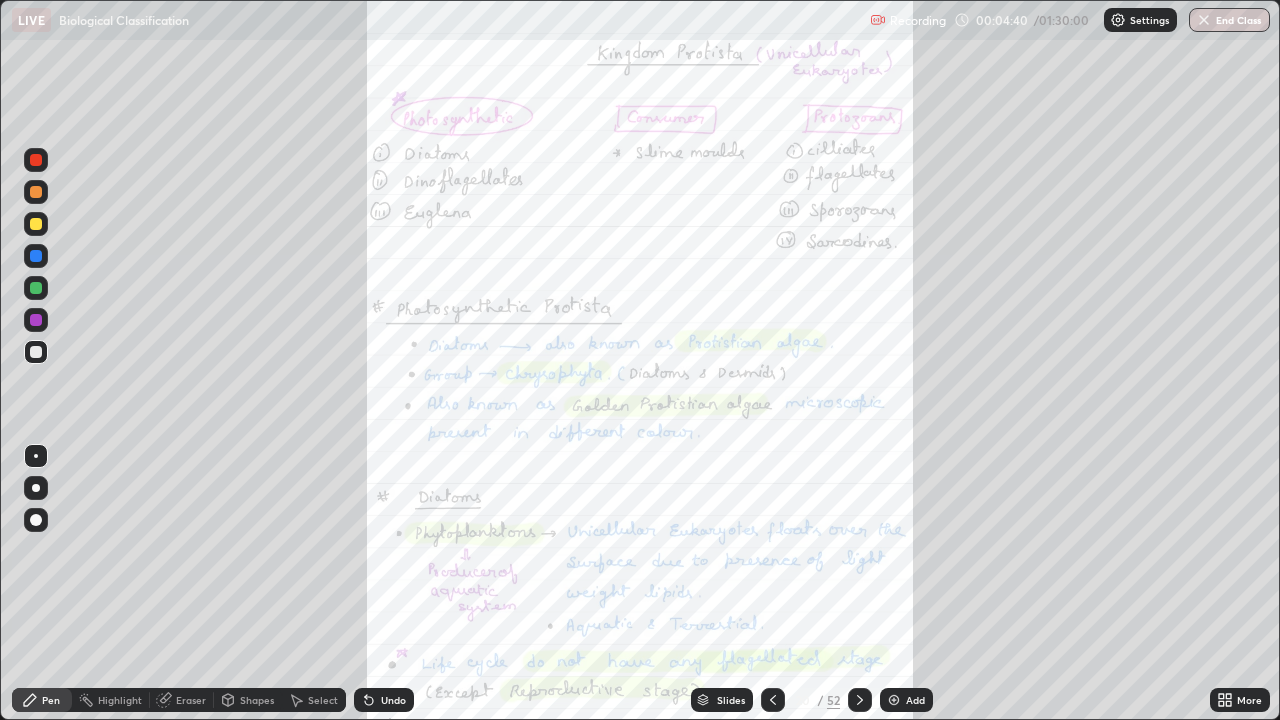 click 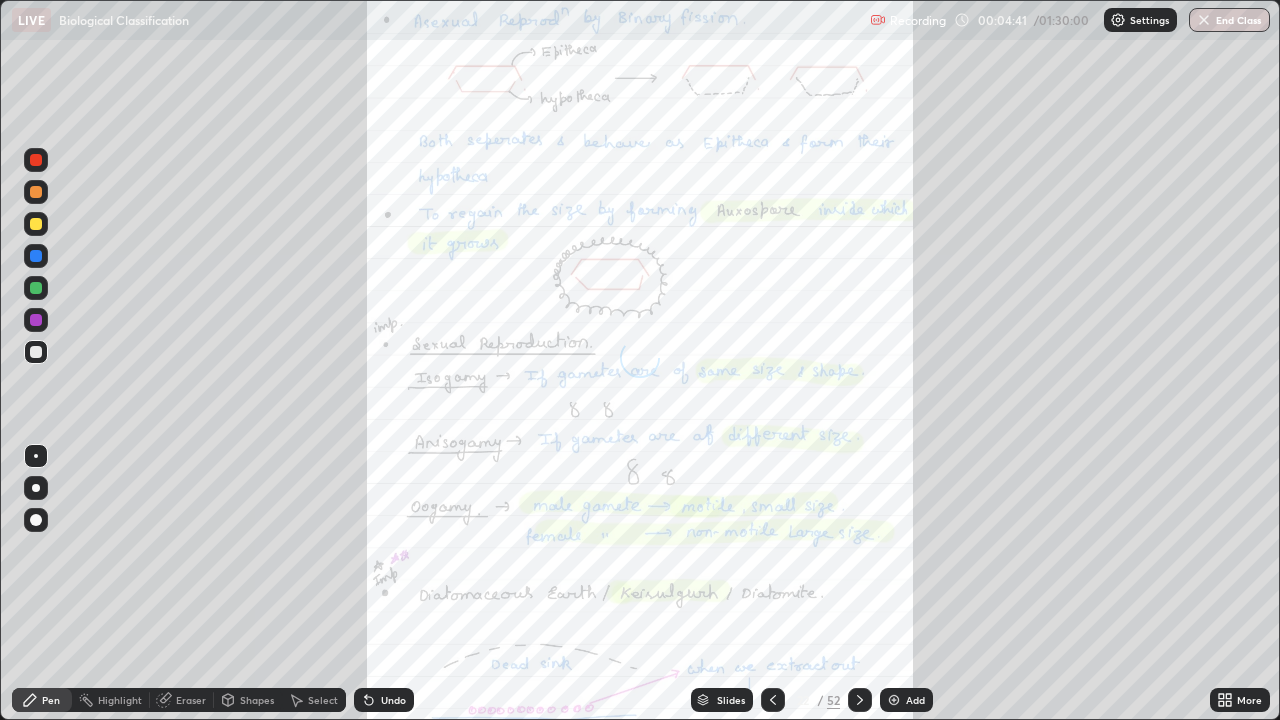 click 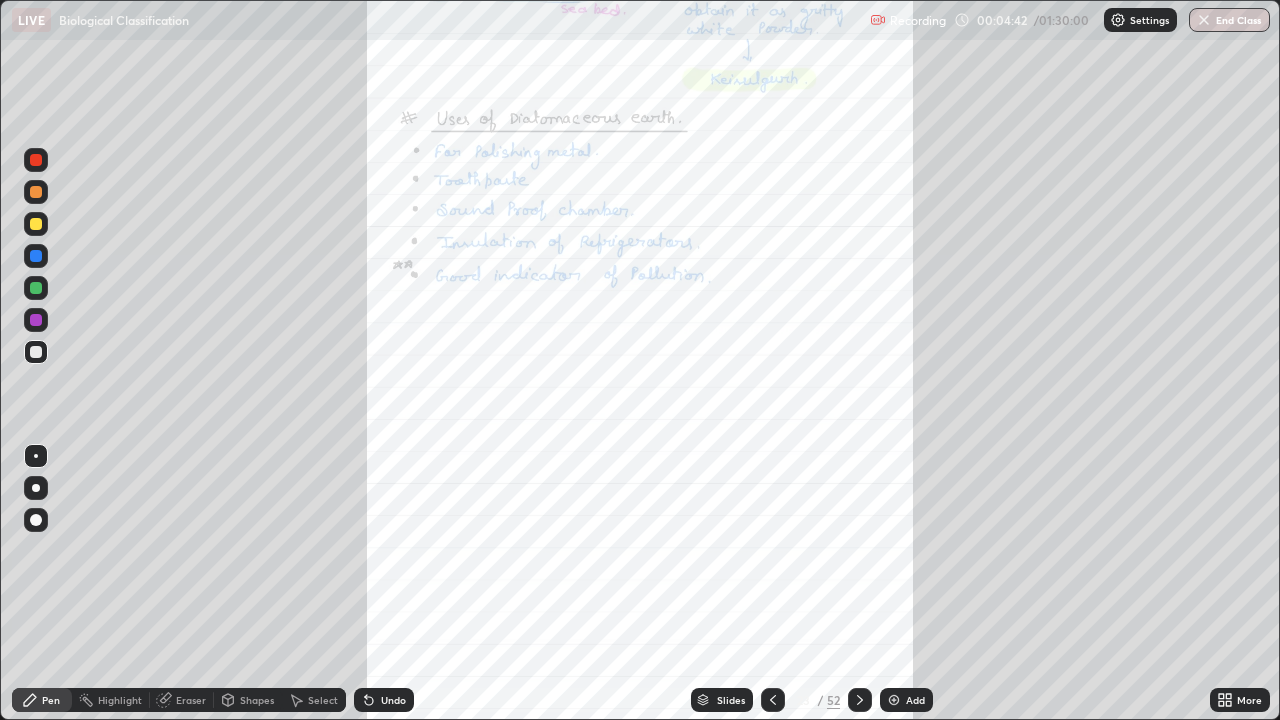 click on "Slides" at bounding box center (722, 700) 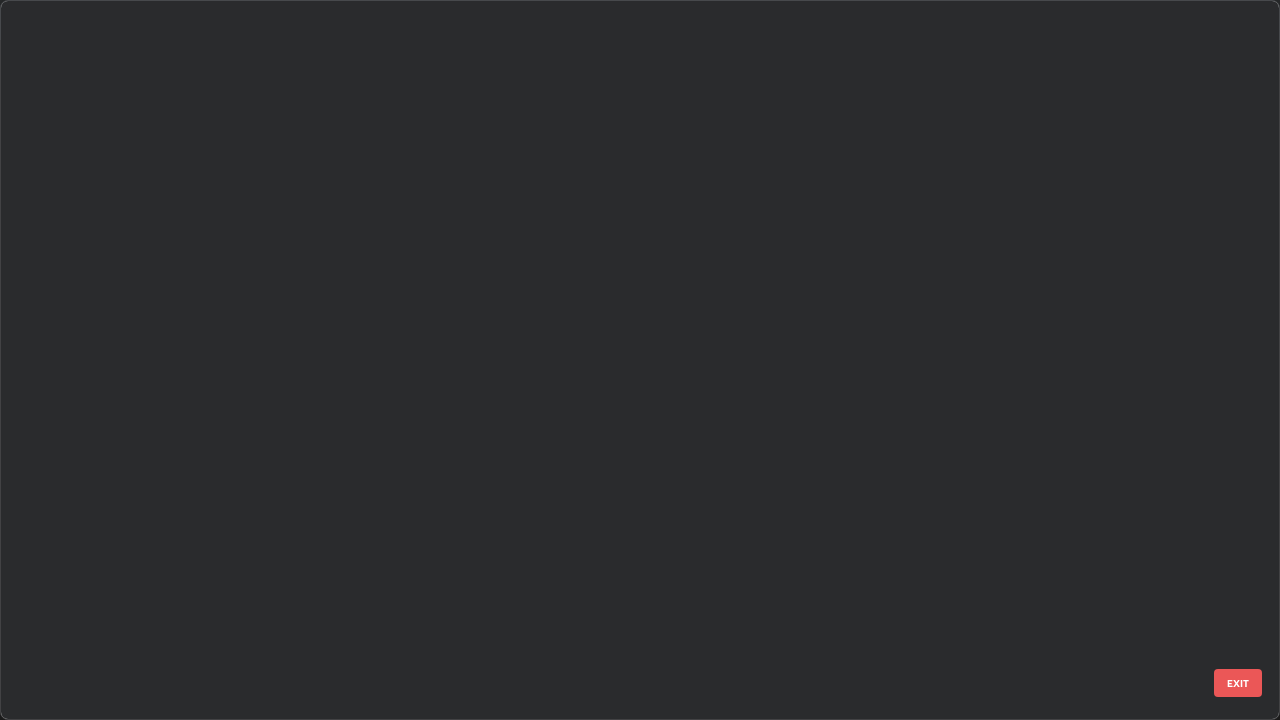 scroll, scrollTop: 1079, scrollLeft: 0, axis: vertical 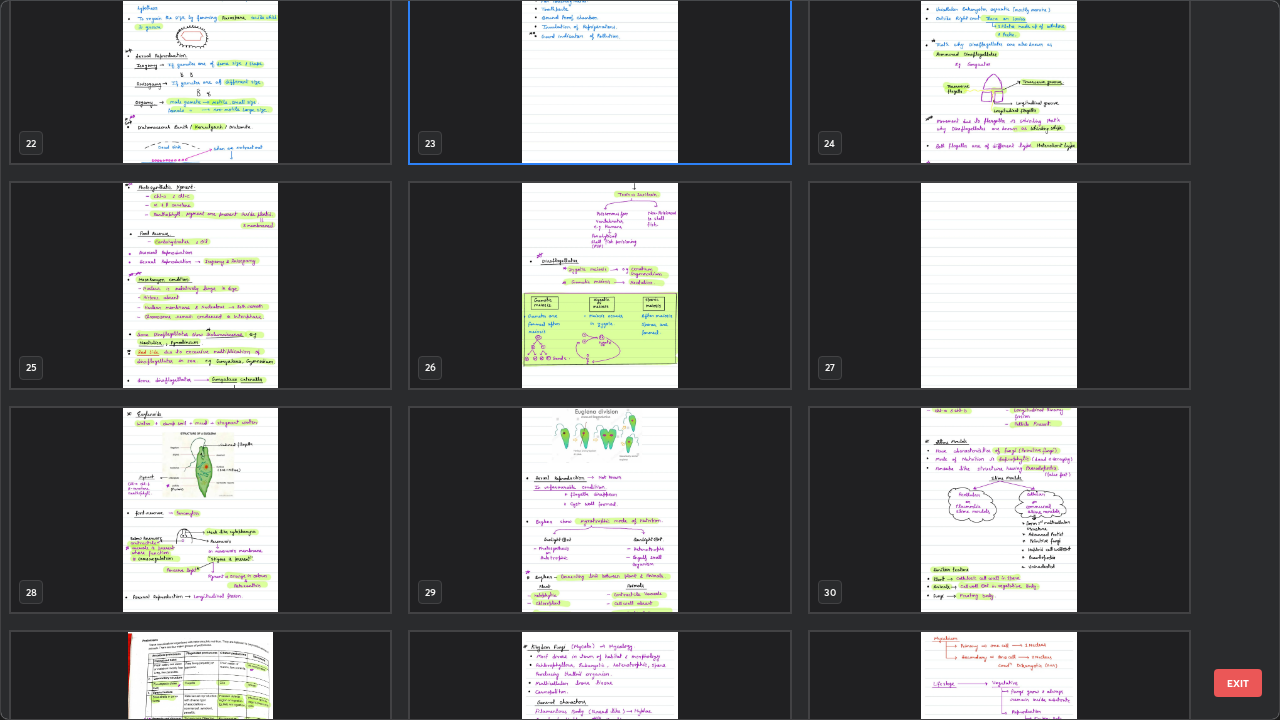 click at bounding box center (999, 510) 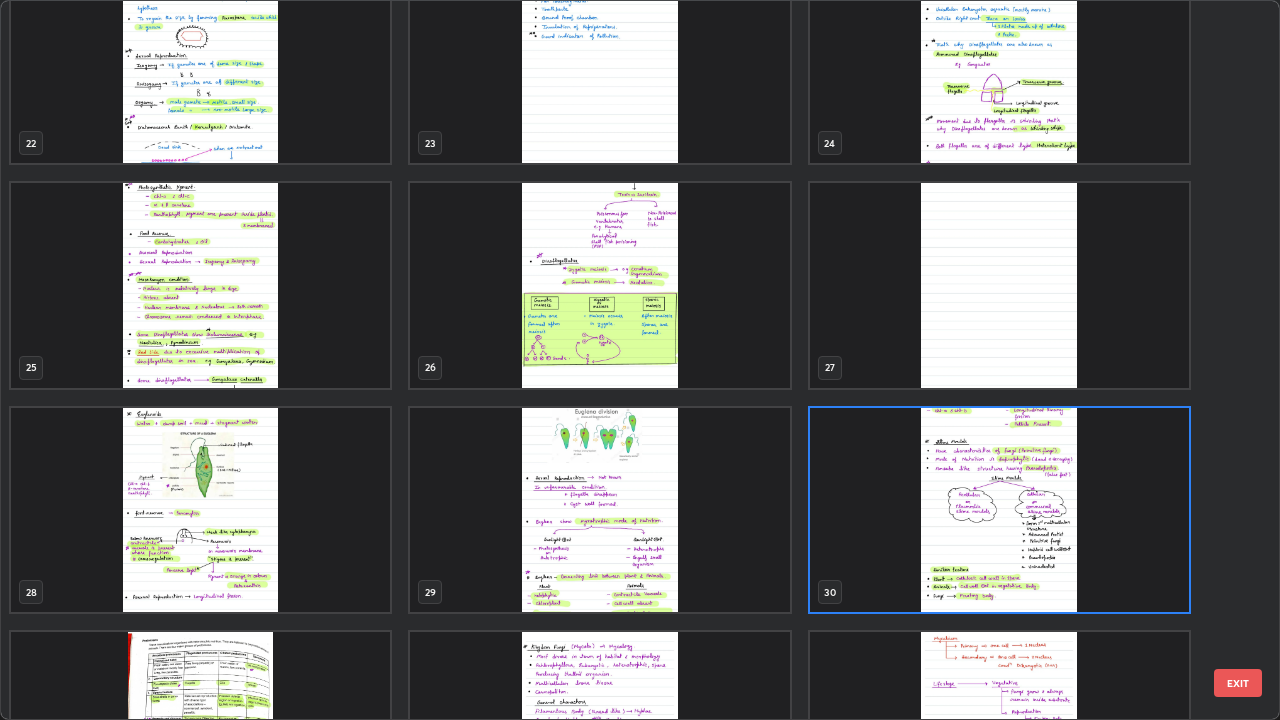 click at bounding box center [999, 510] 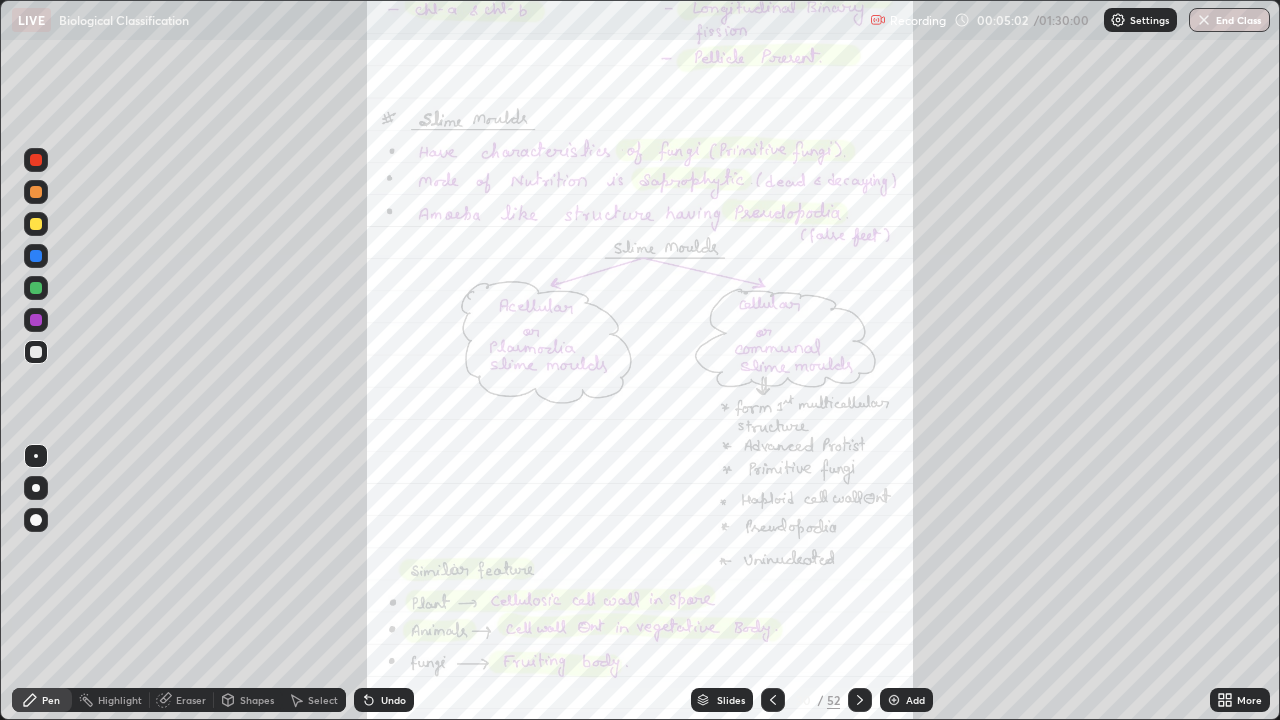 click 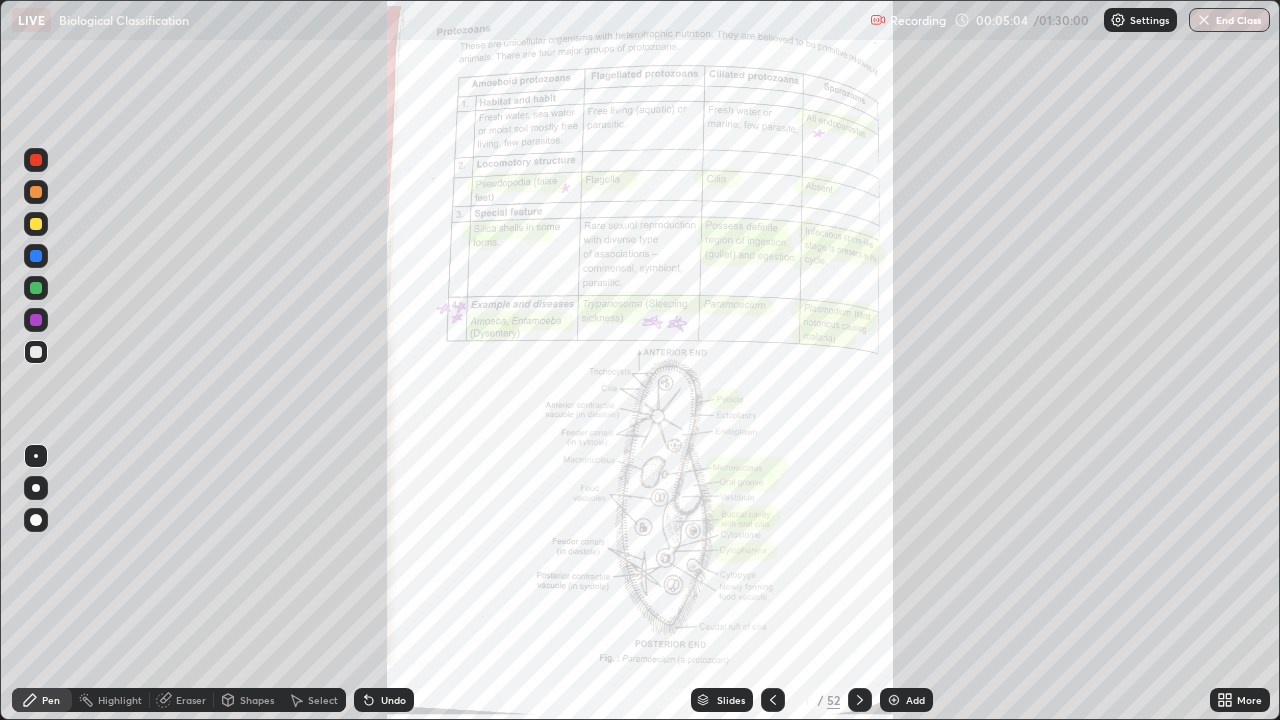 click on "More" at bounding box center [1249, 700] 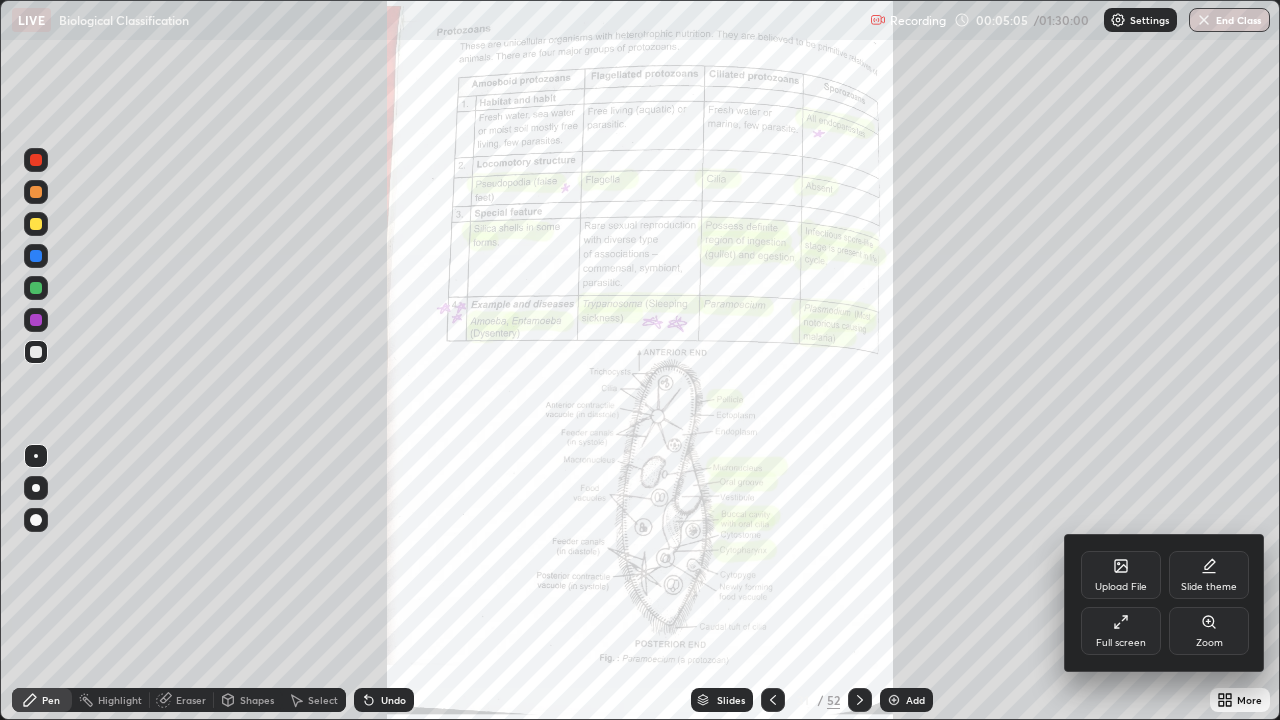 click on "Zoom" at bounding box center (1209, 643) 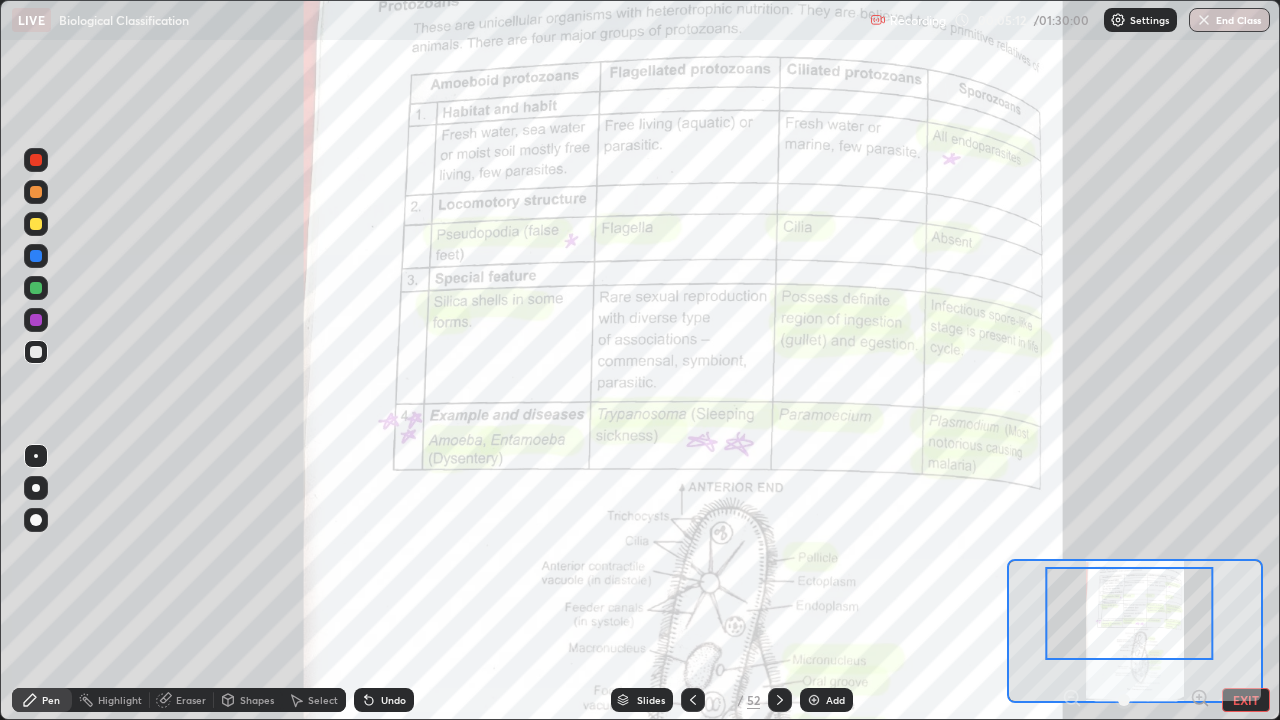 click 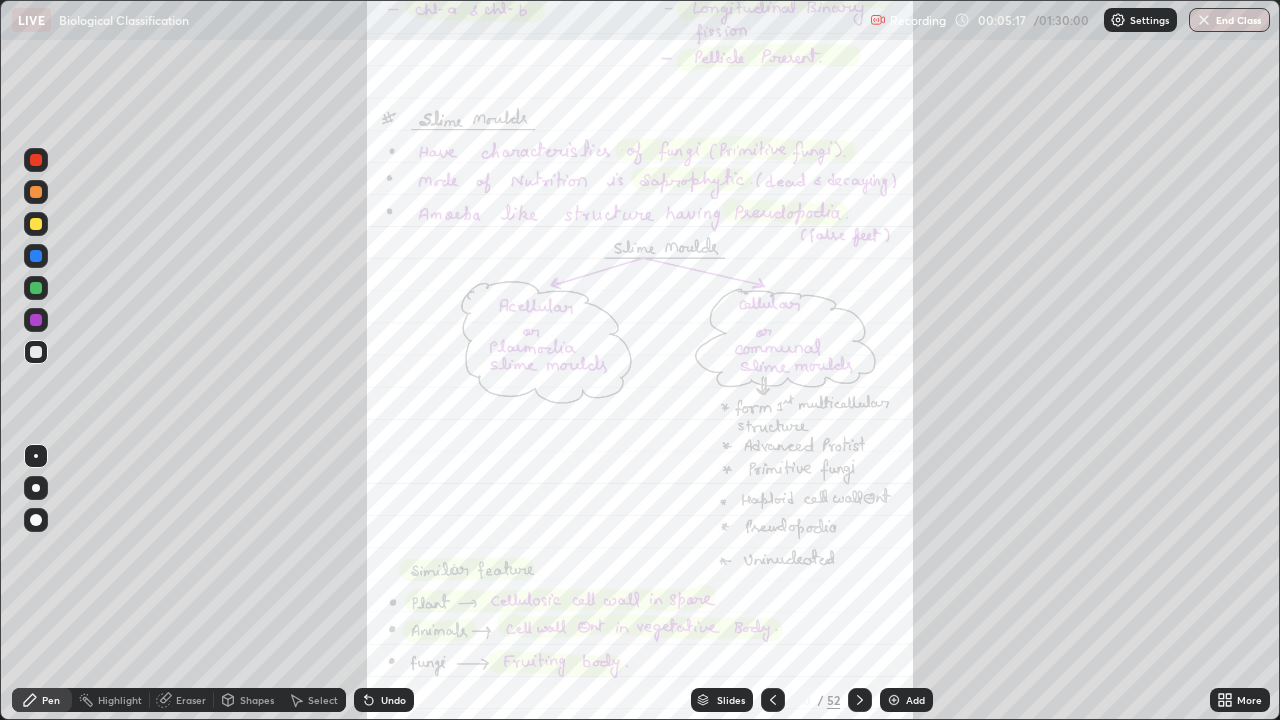 click 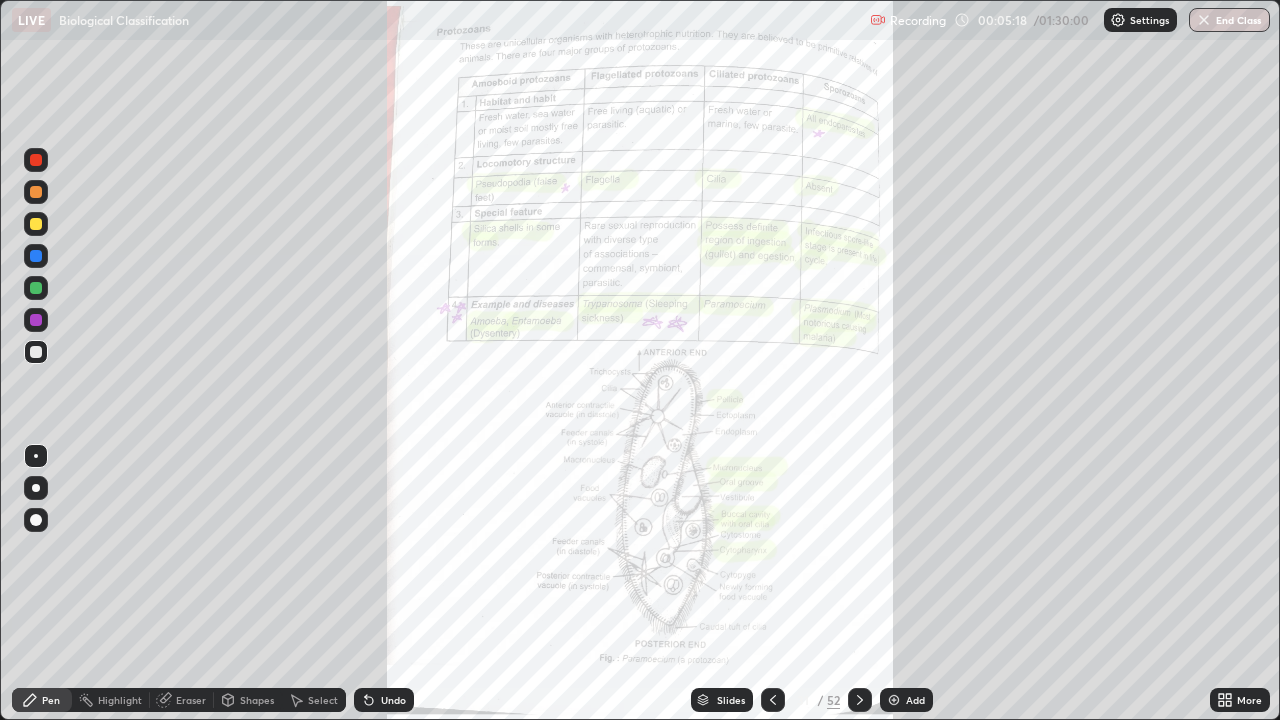 click on "More" at bounding box center (1249, 700) 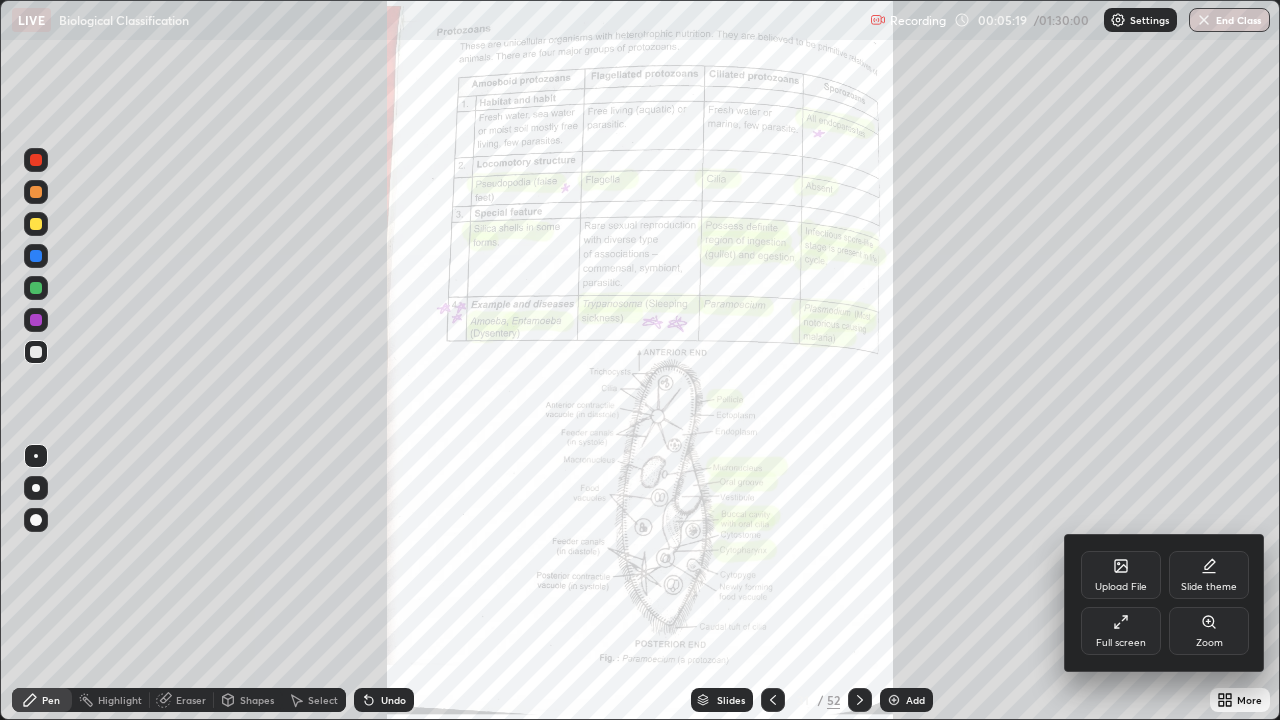 click on "Zoom" at bounding box center (1209, 643) 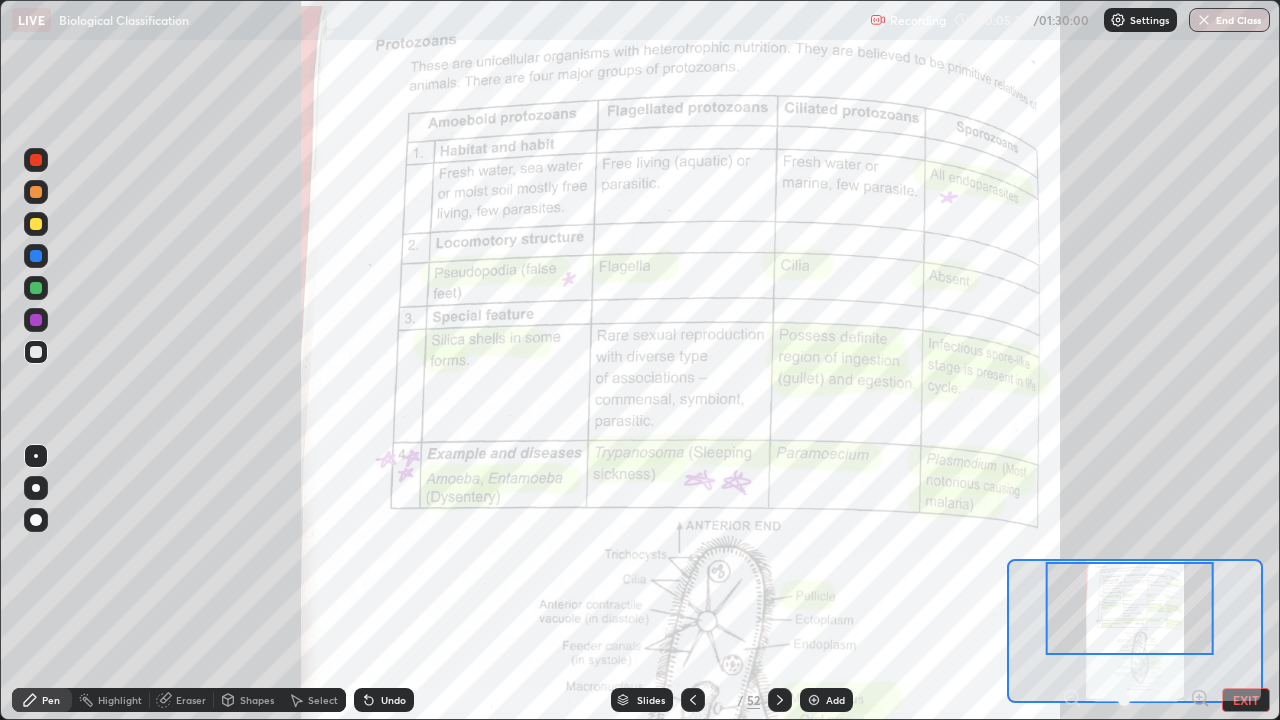 click 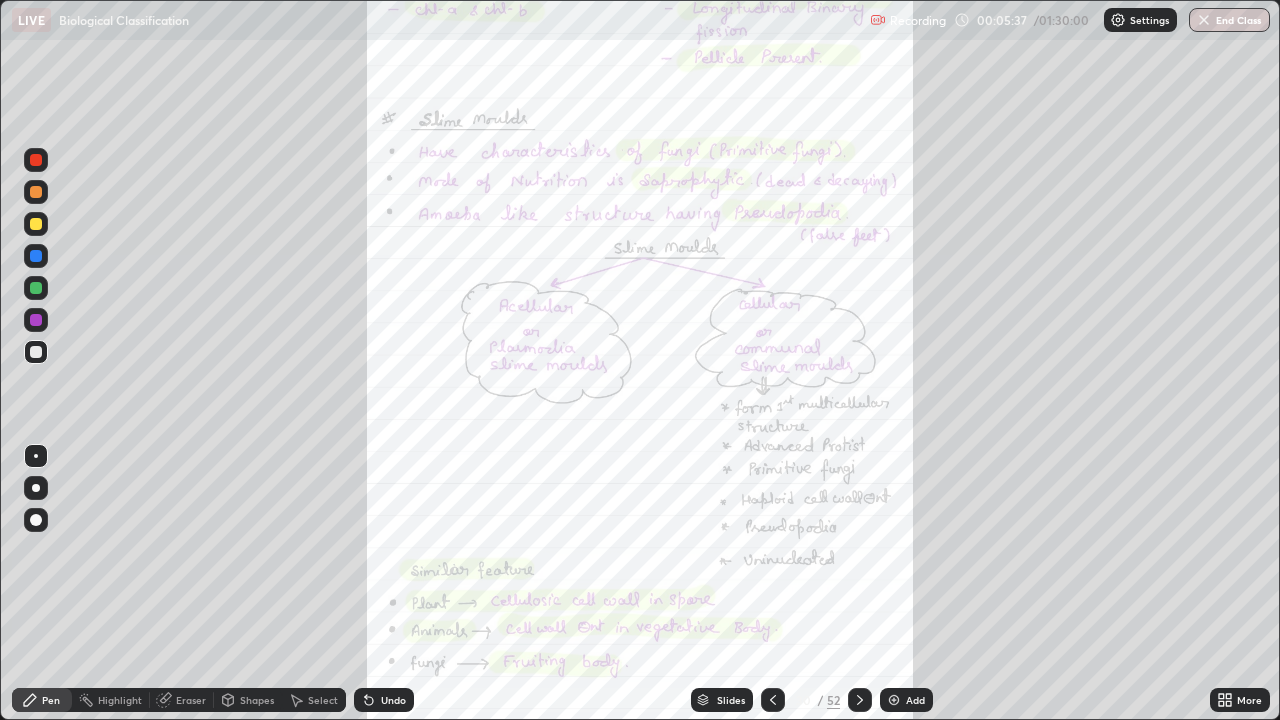 click at bounding box center (860, 700) 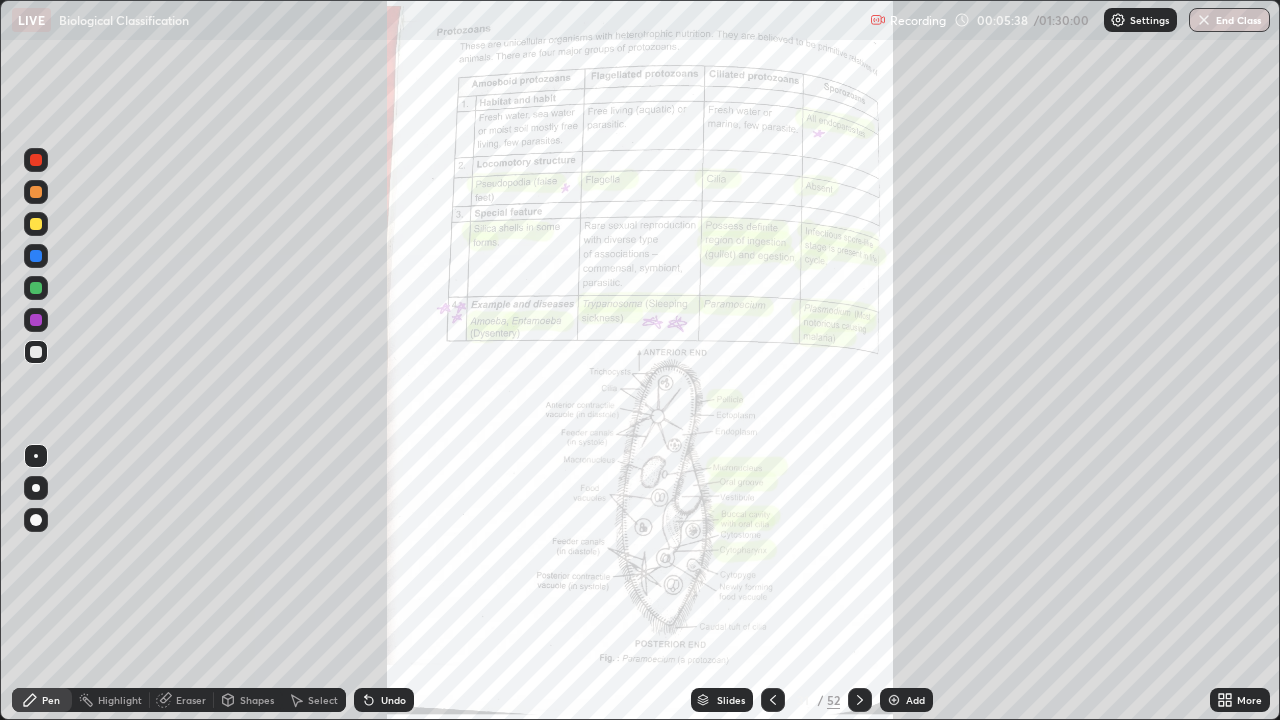 click 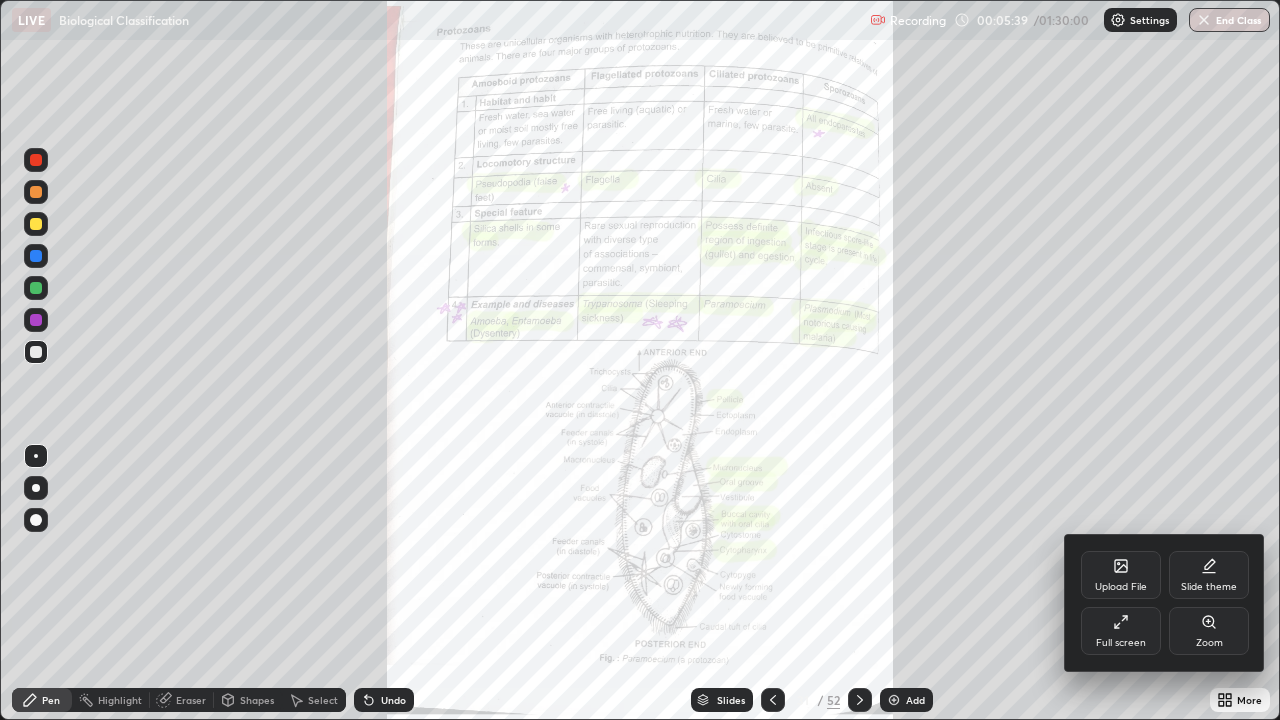click on "Zoom" at bounding box center [1209, 643] 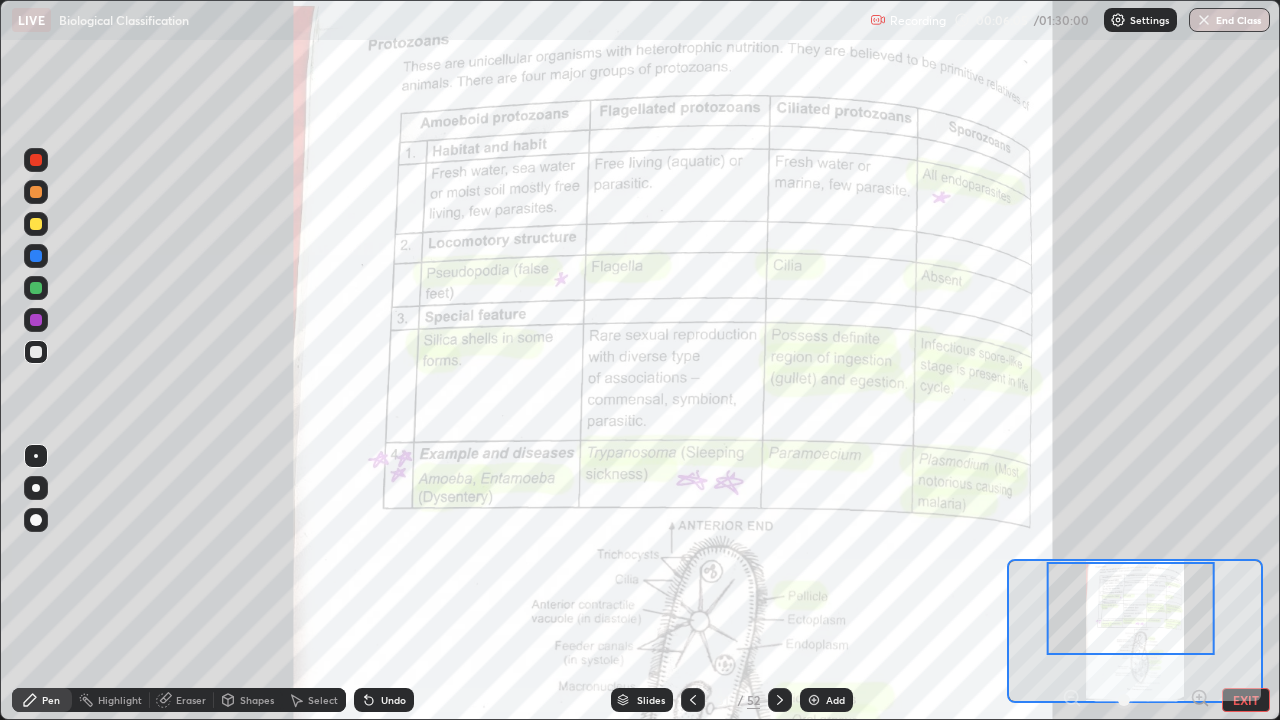 click 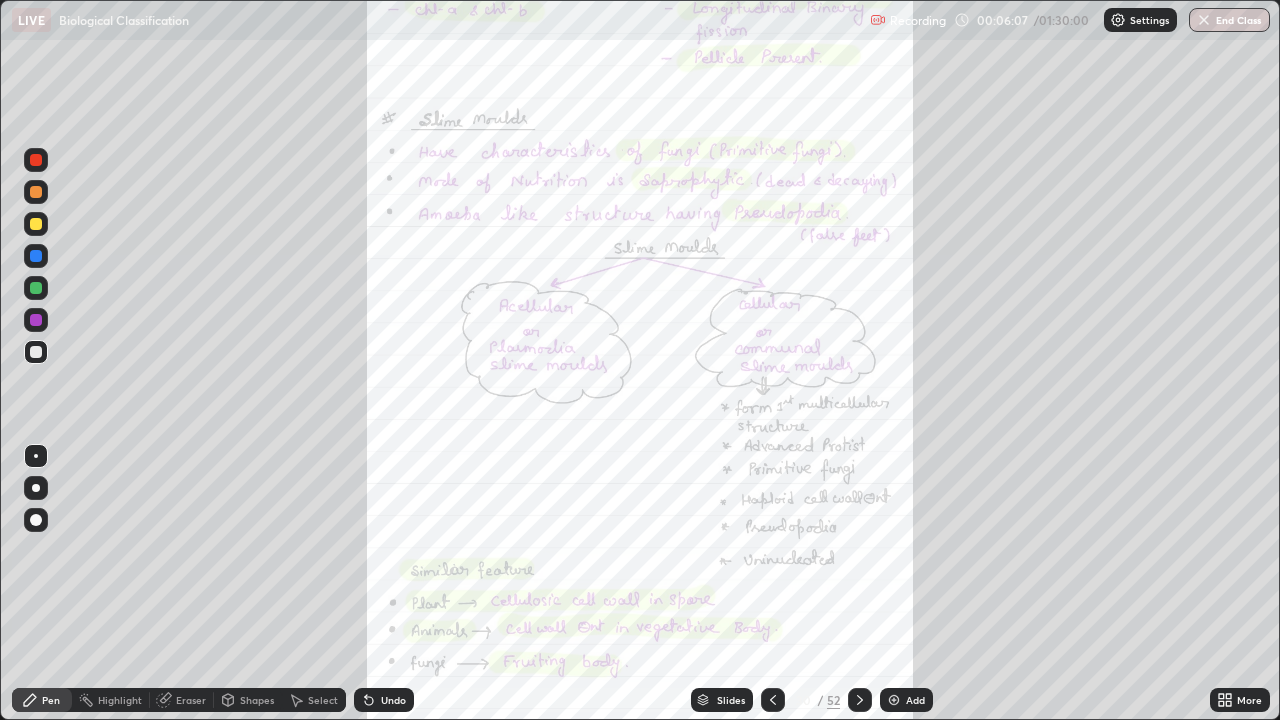 click 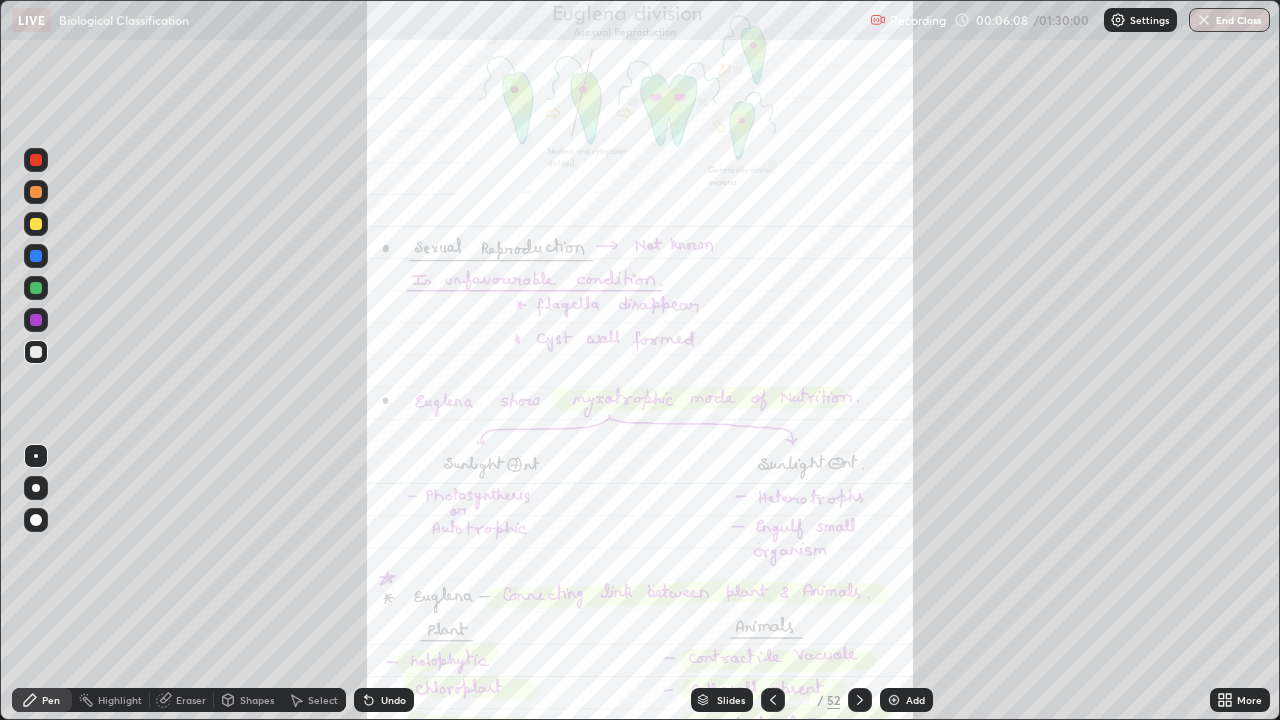 click 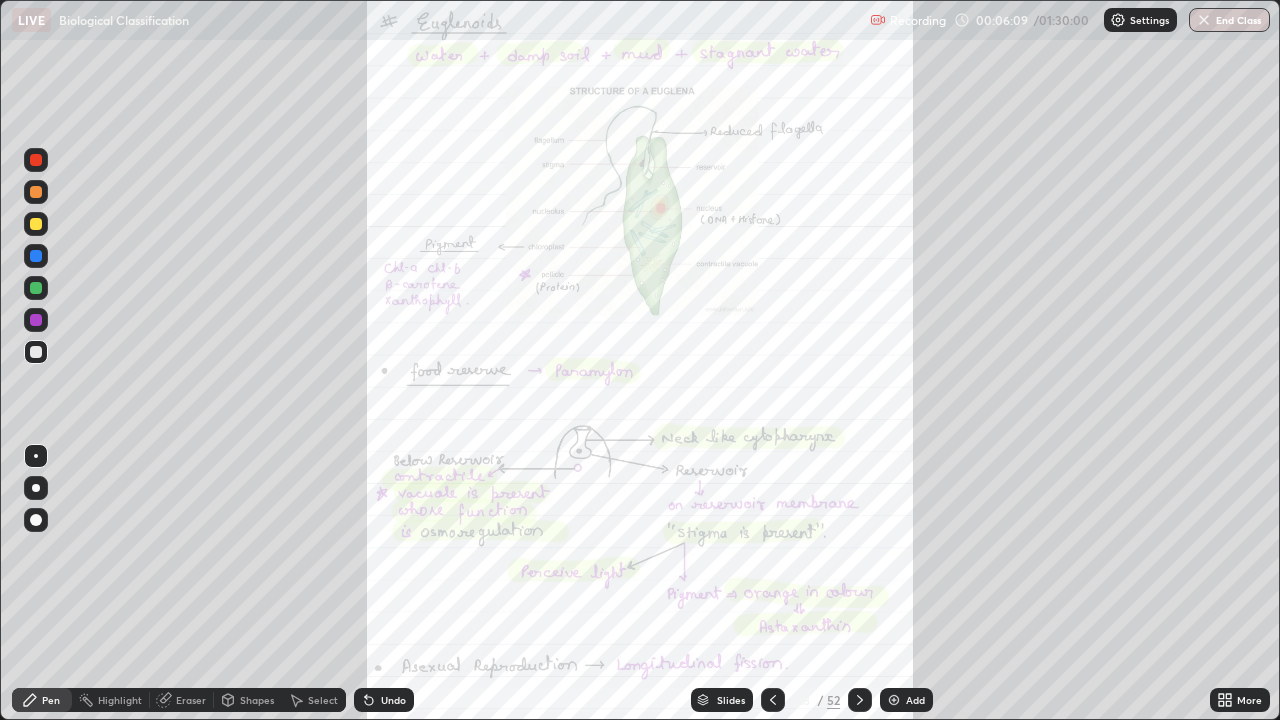 click 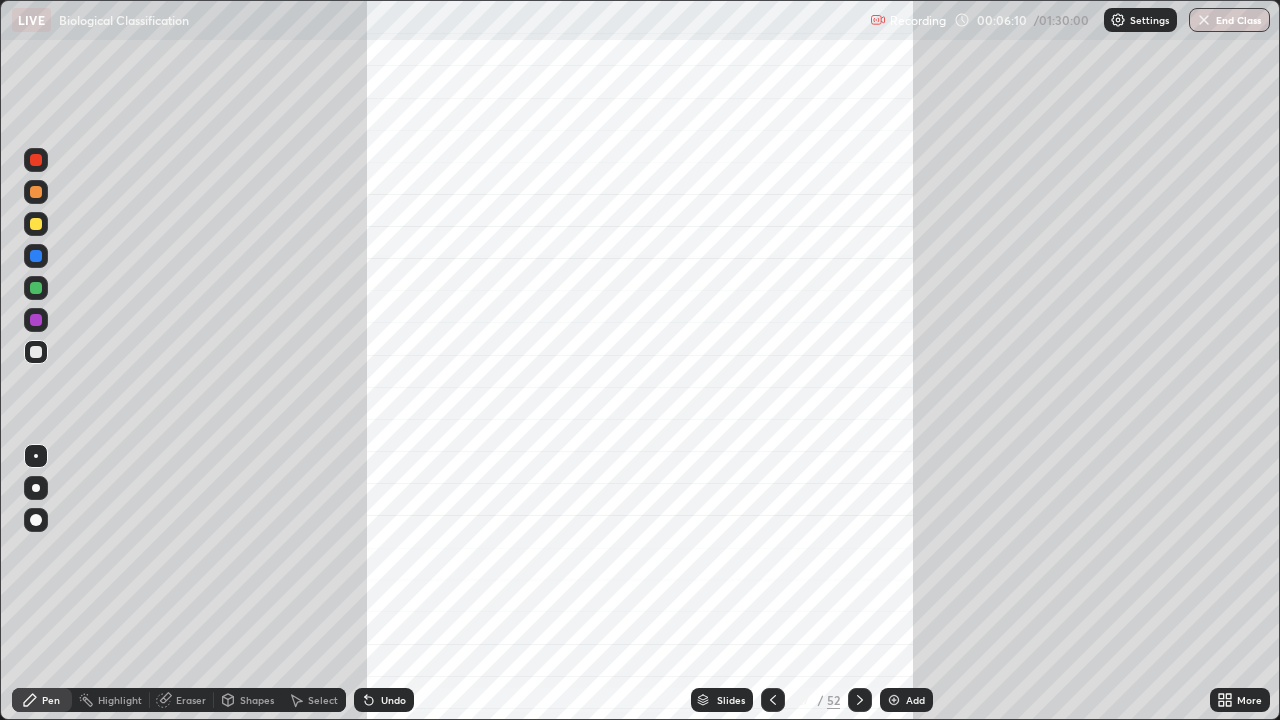 click 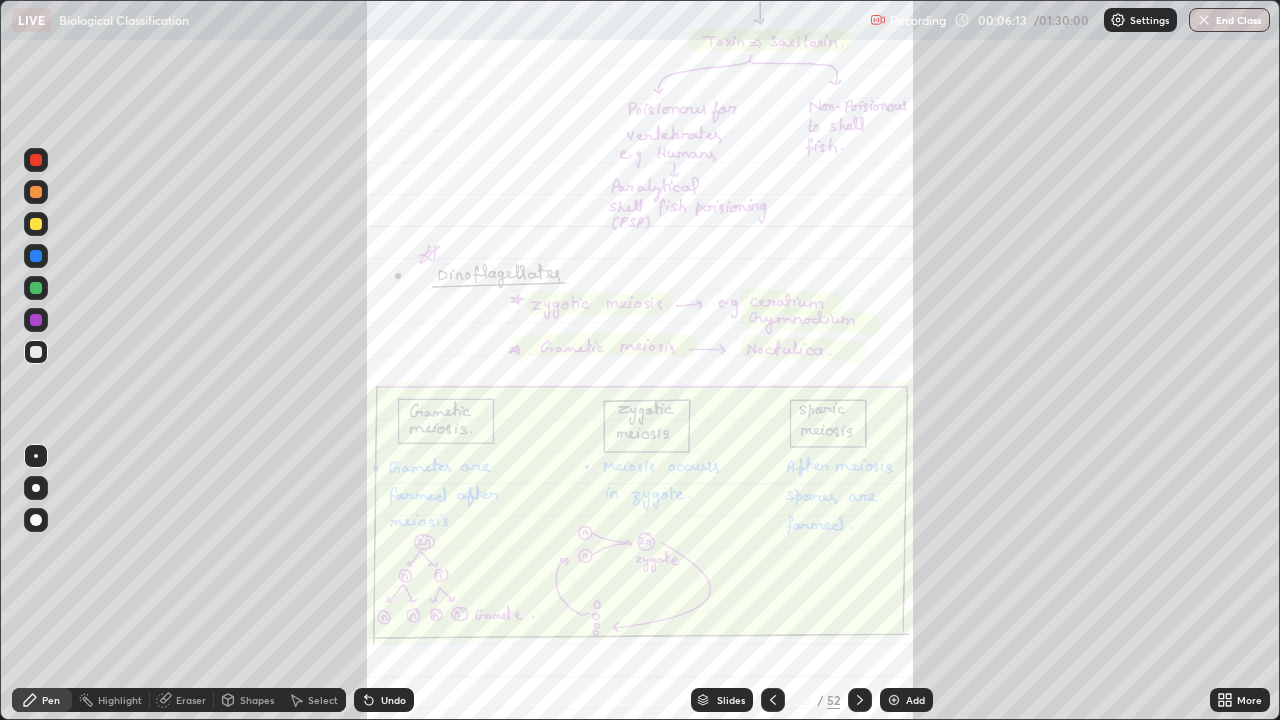 click 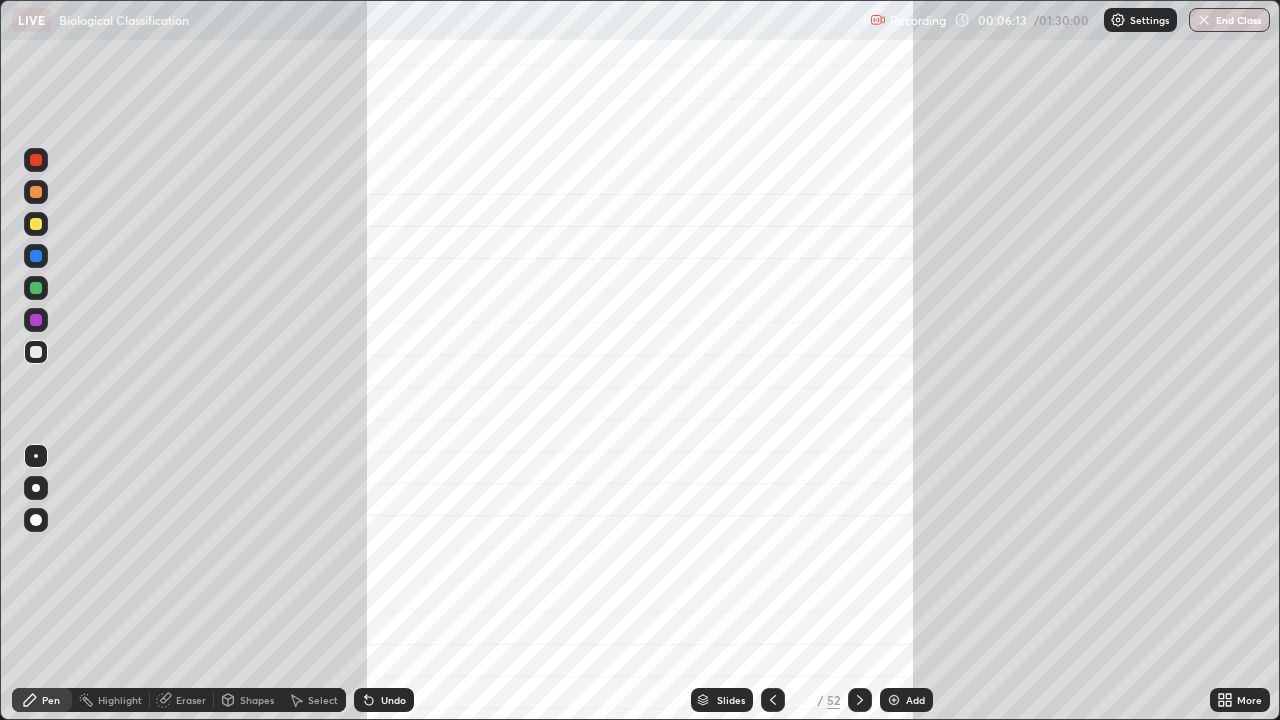 click 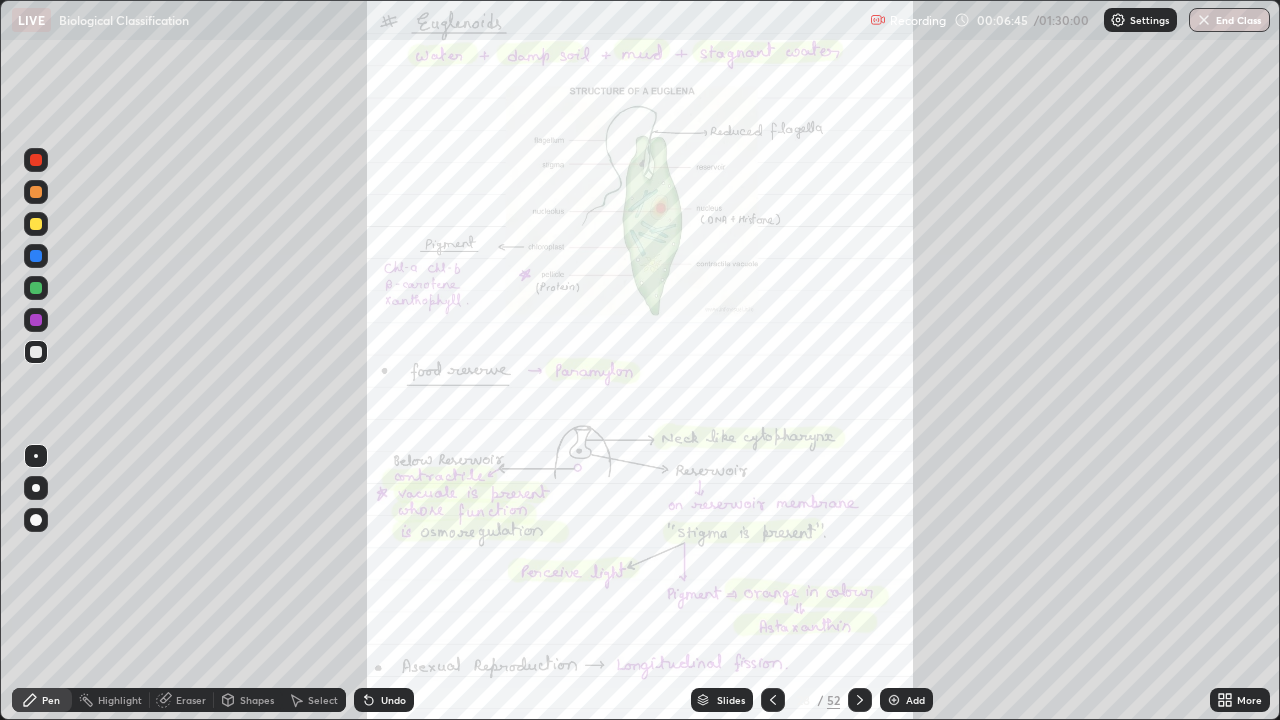 click on "More" at bounding box center (1240, 700) 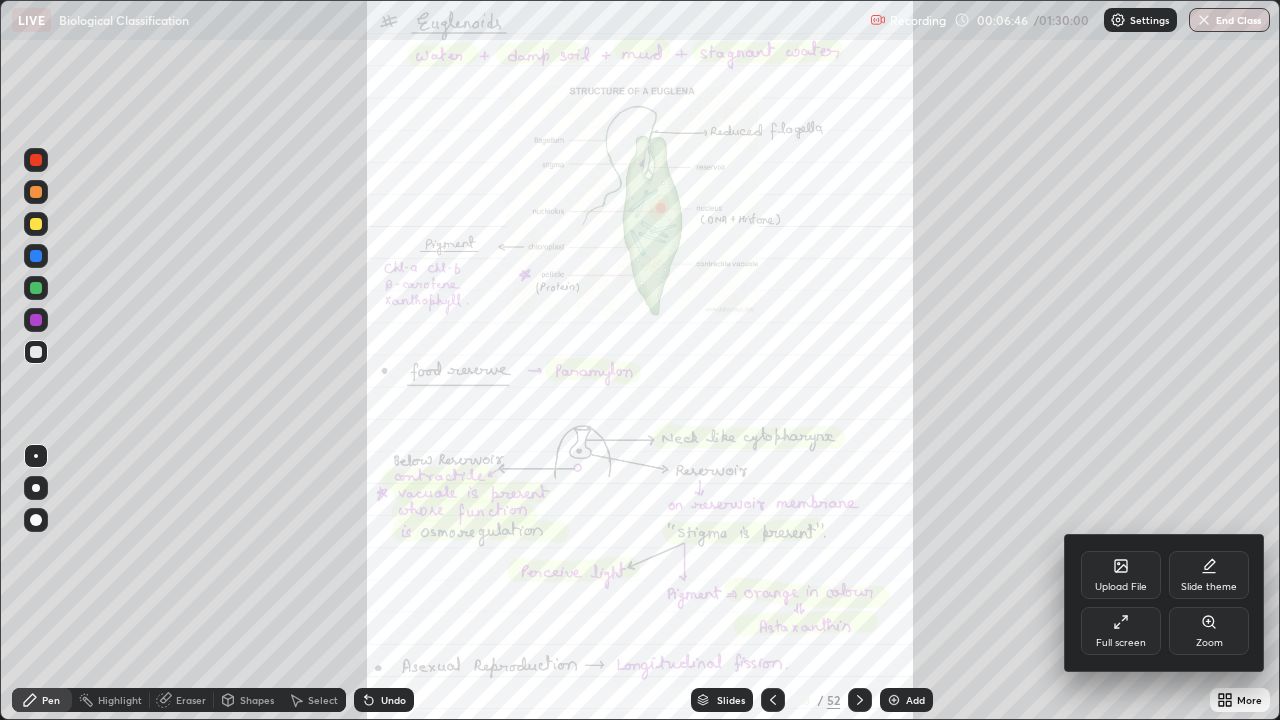 click on "Zoom" at bounding box center [1209, 631] 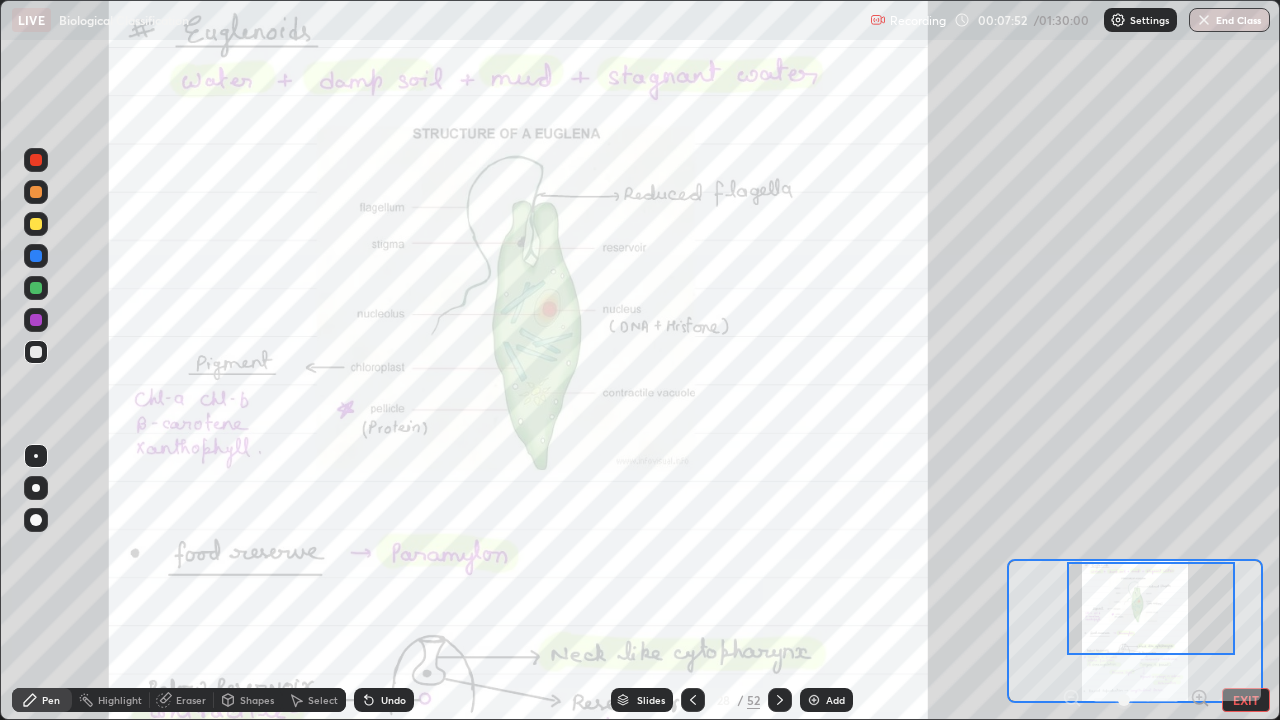 click 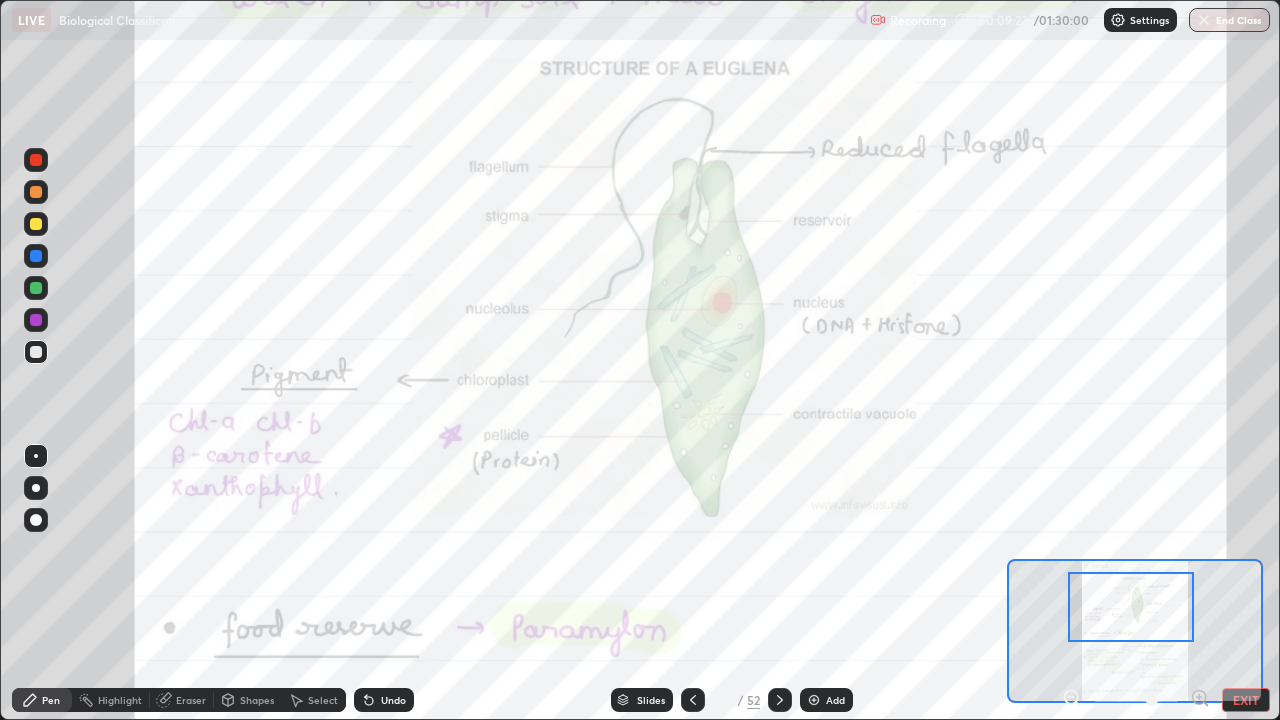click at bounding box center (36, 256) 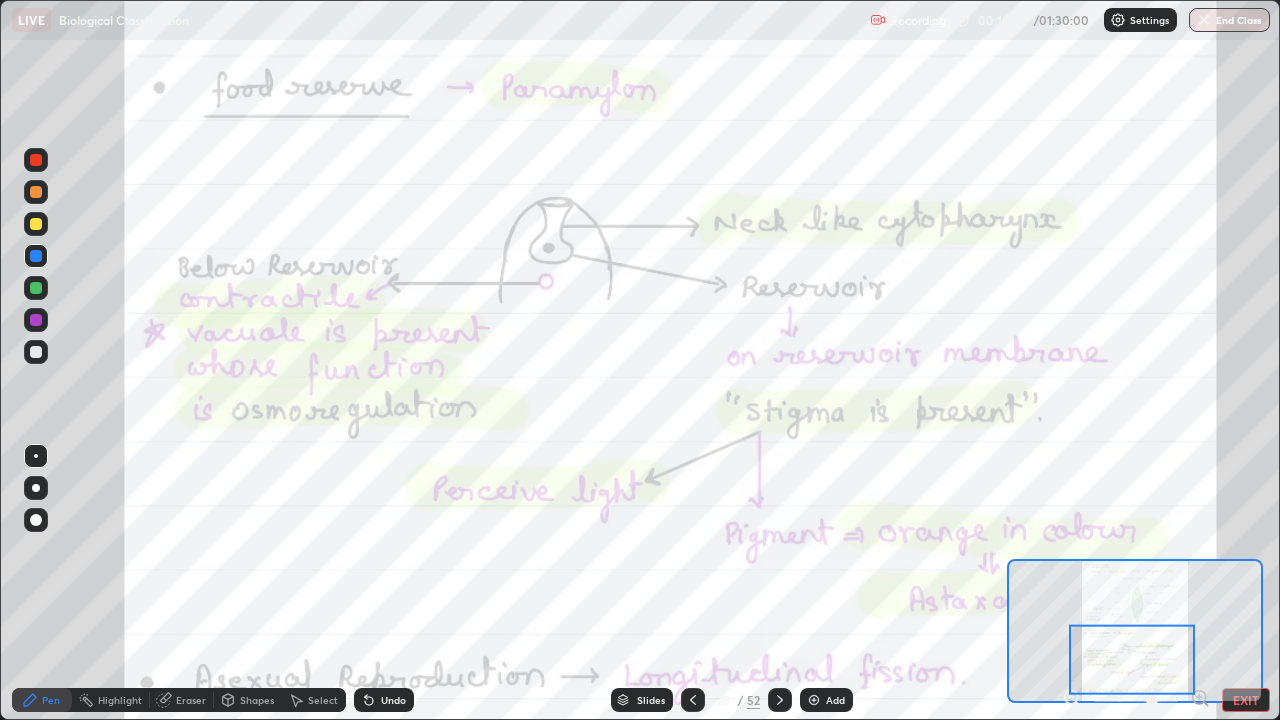 click 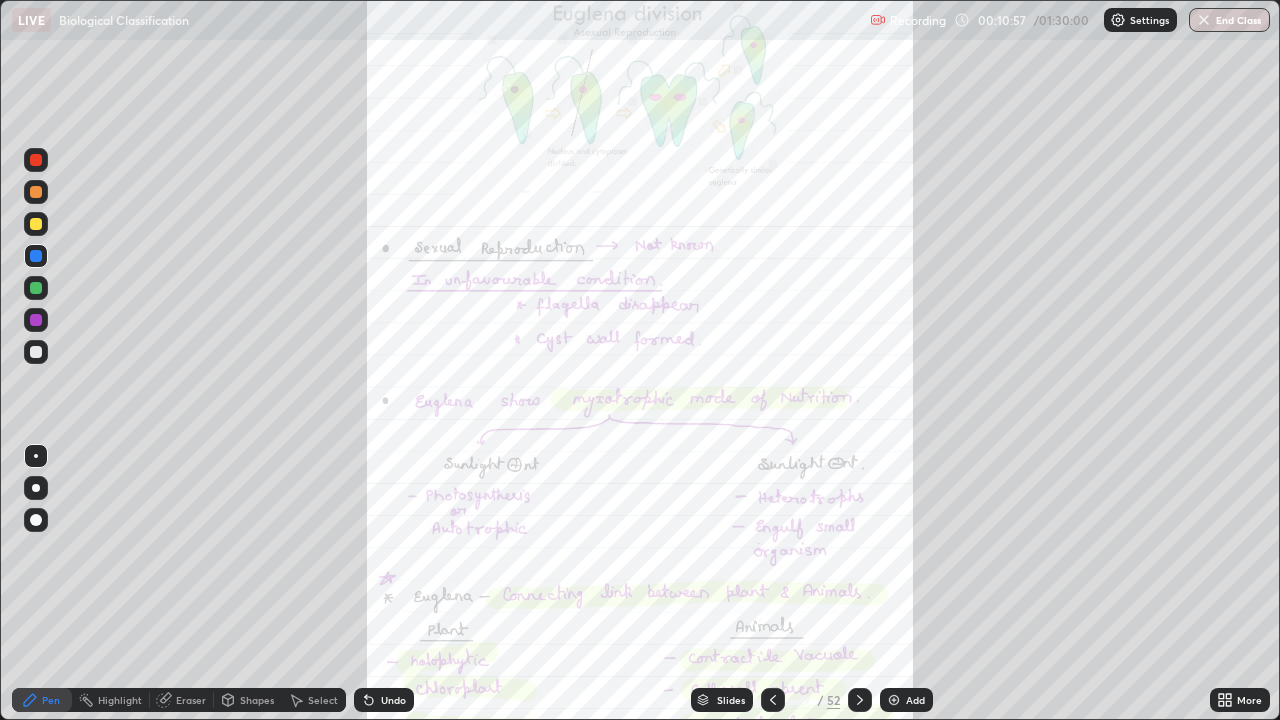 click on "More" at bounding box center (1249, 700) 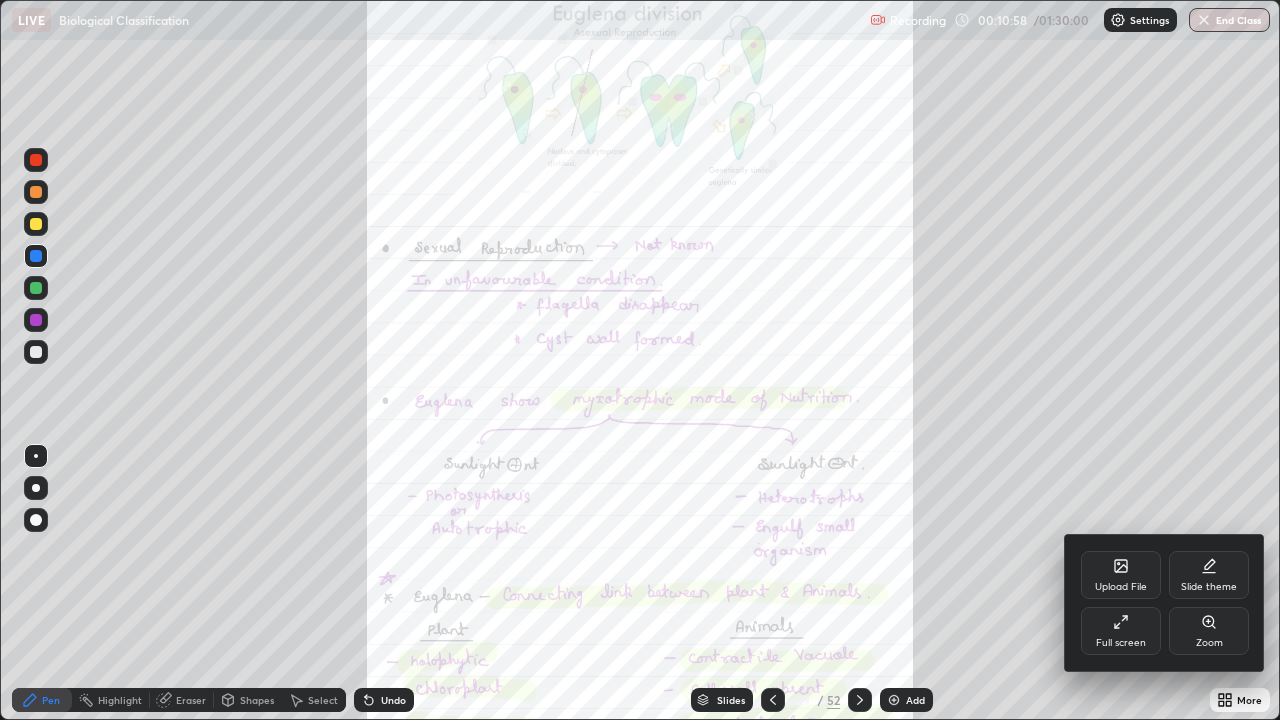 click 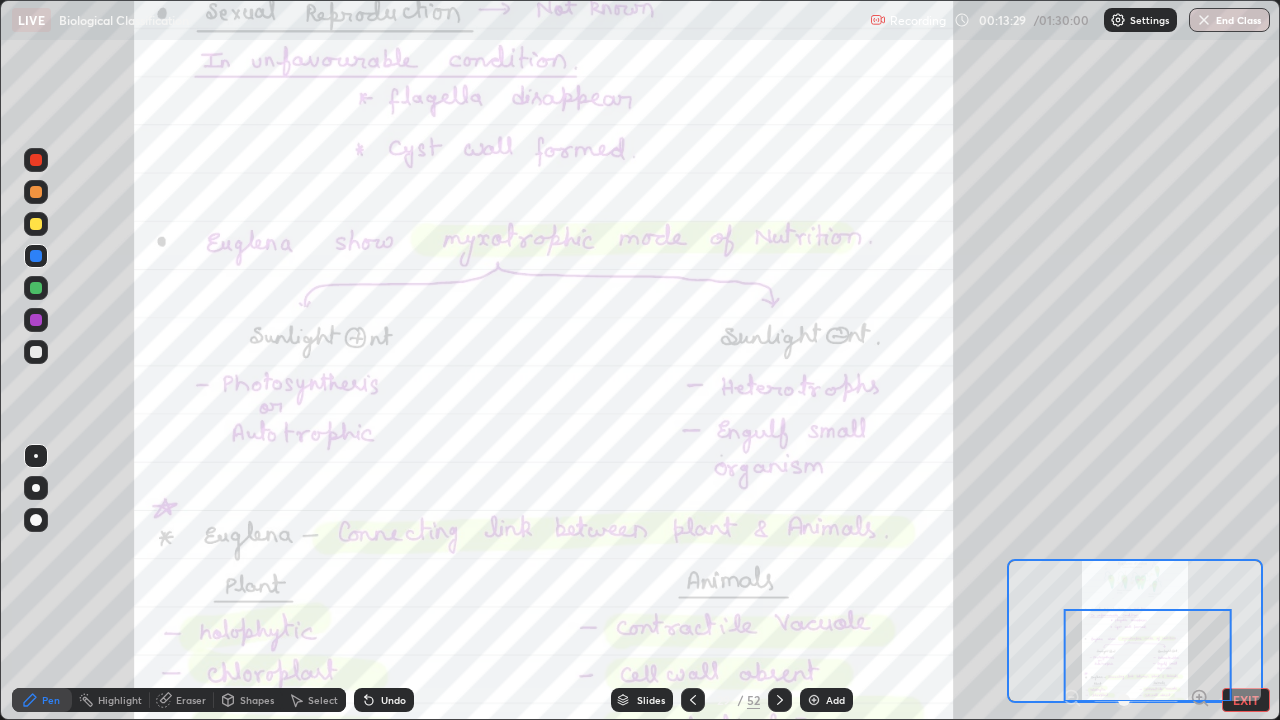 click 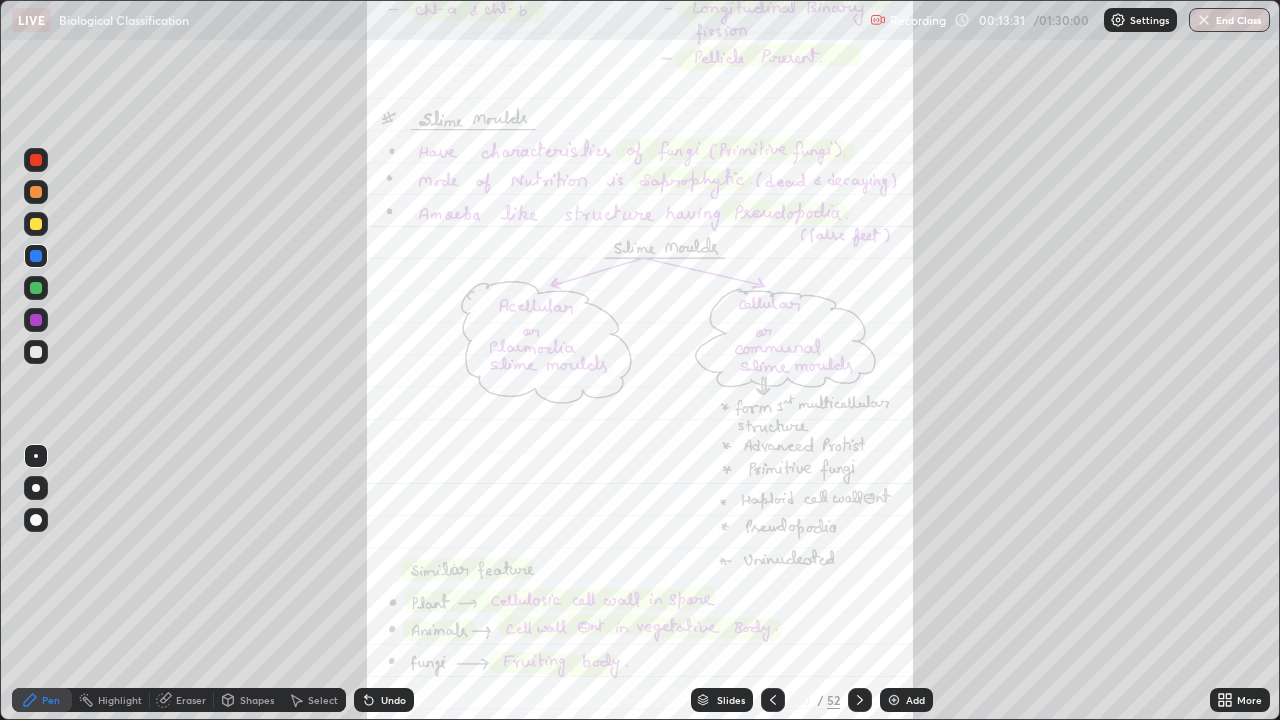 click on "More" at bounding box center (1249, 700) 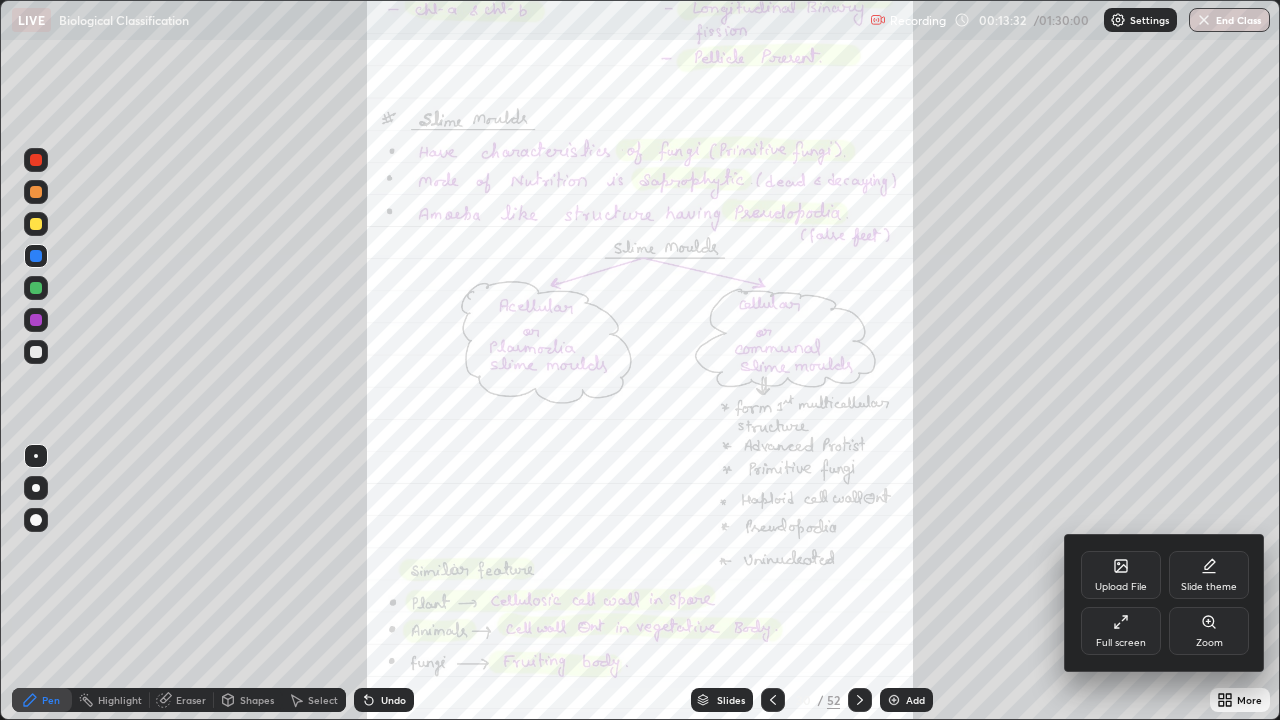 click on "Zoom" at bounding box center (1209, 631) 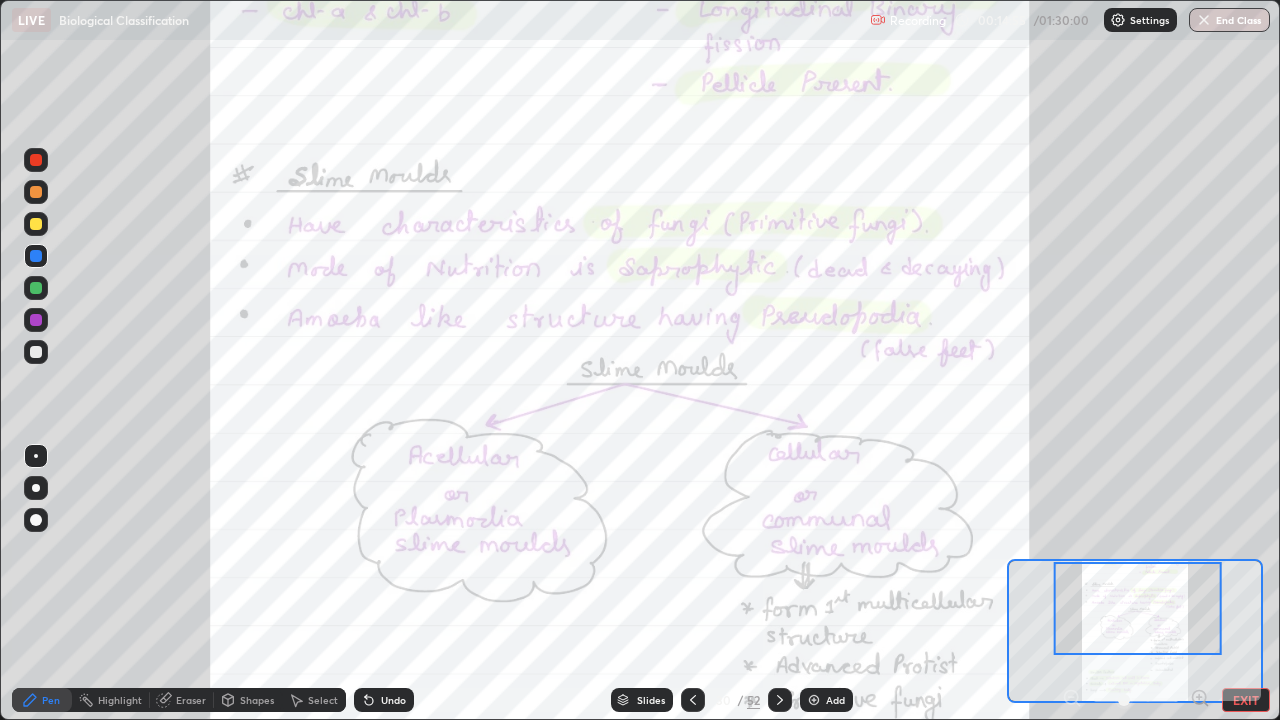 click on "Undo" at bounding box center (393, 700) 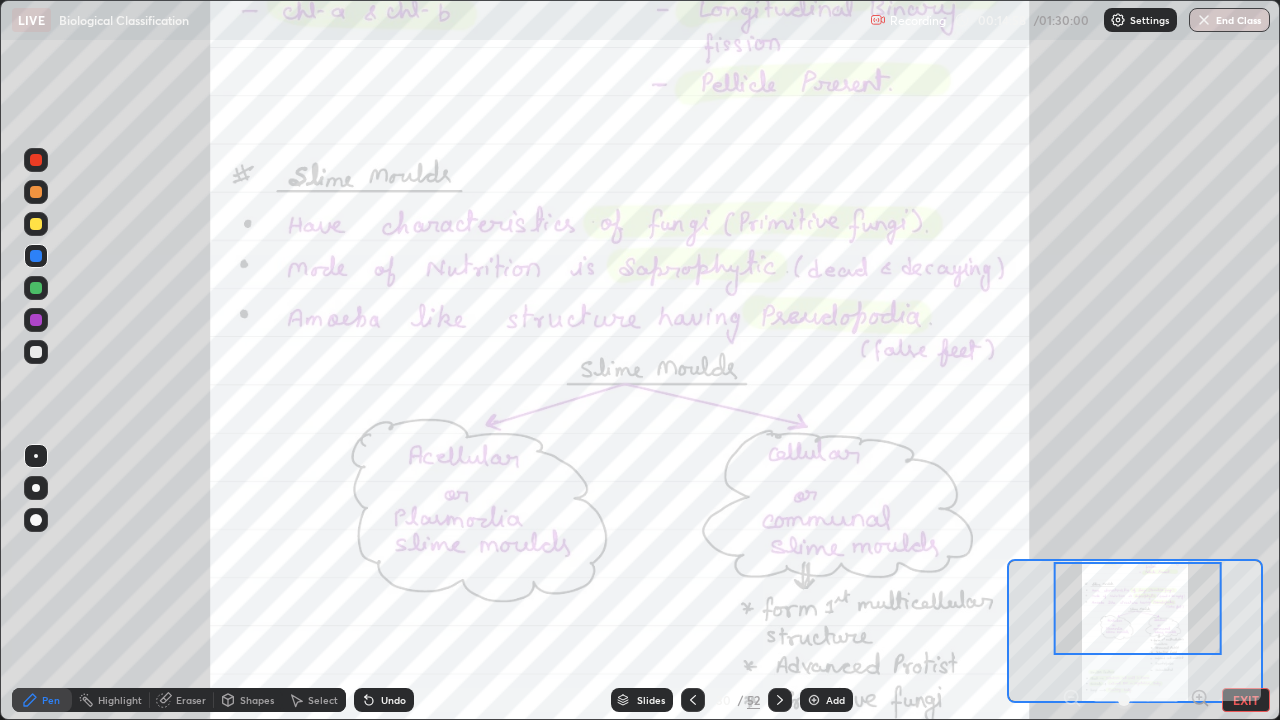 click on "Add" at bounding box center [835, 700] 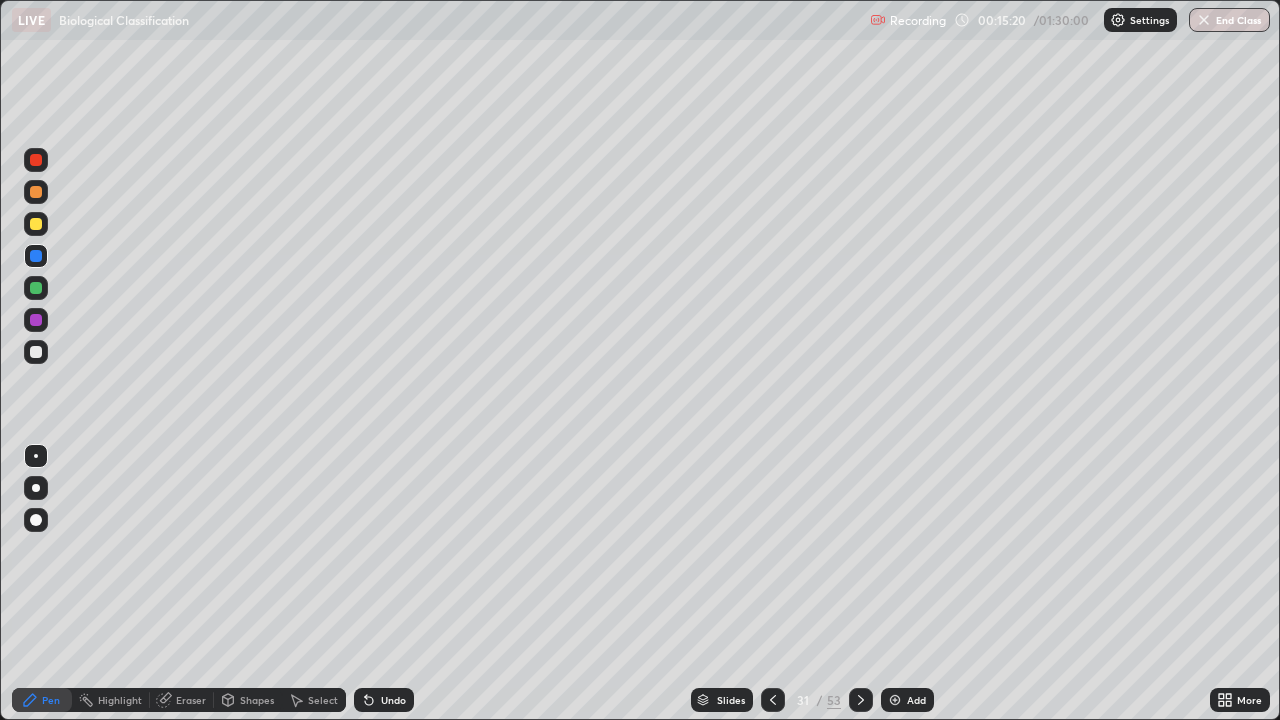 click at bounding box center (36, 224) 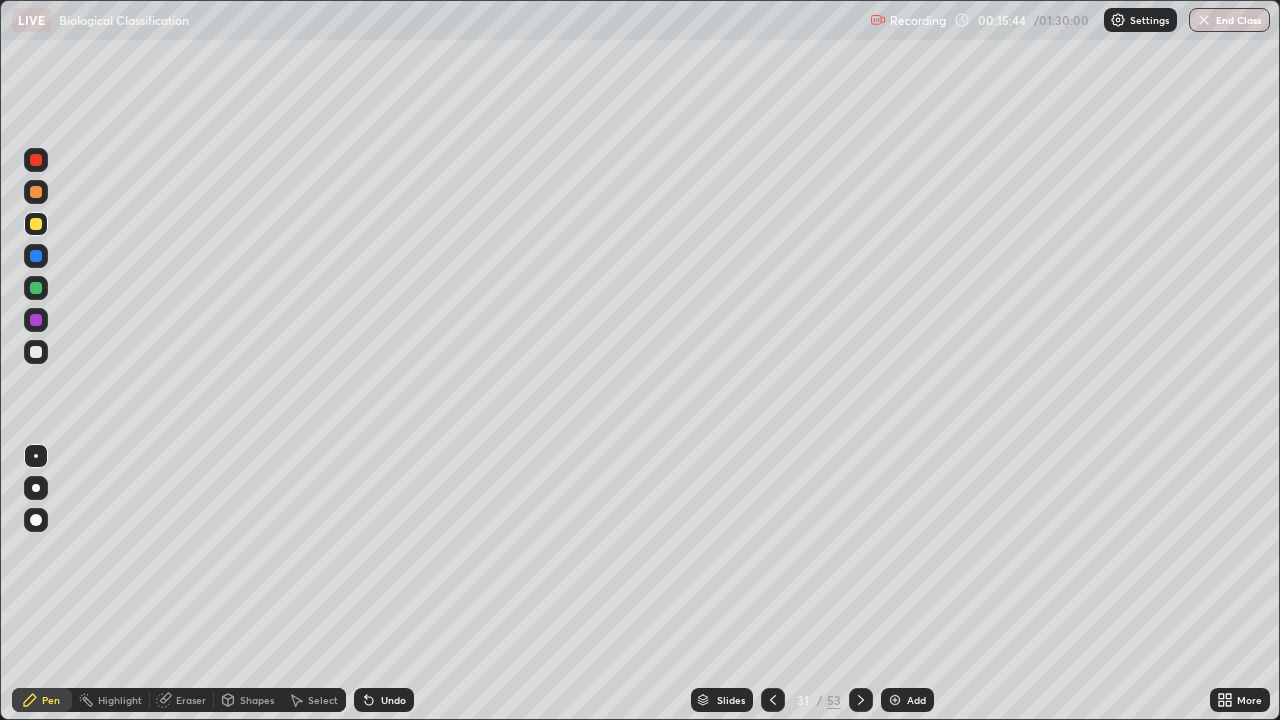 click on "Eraser" at bounding box center (191, 700) 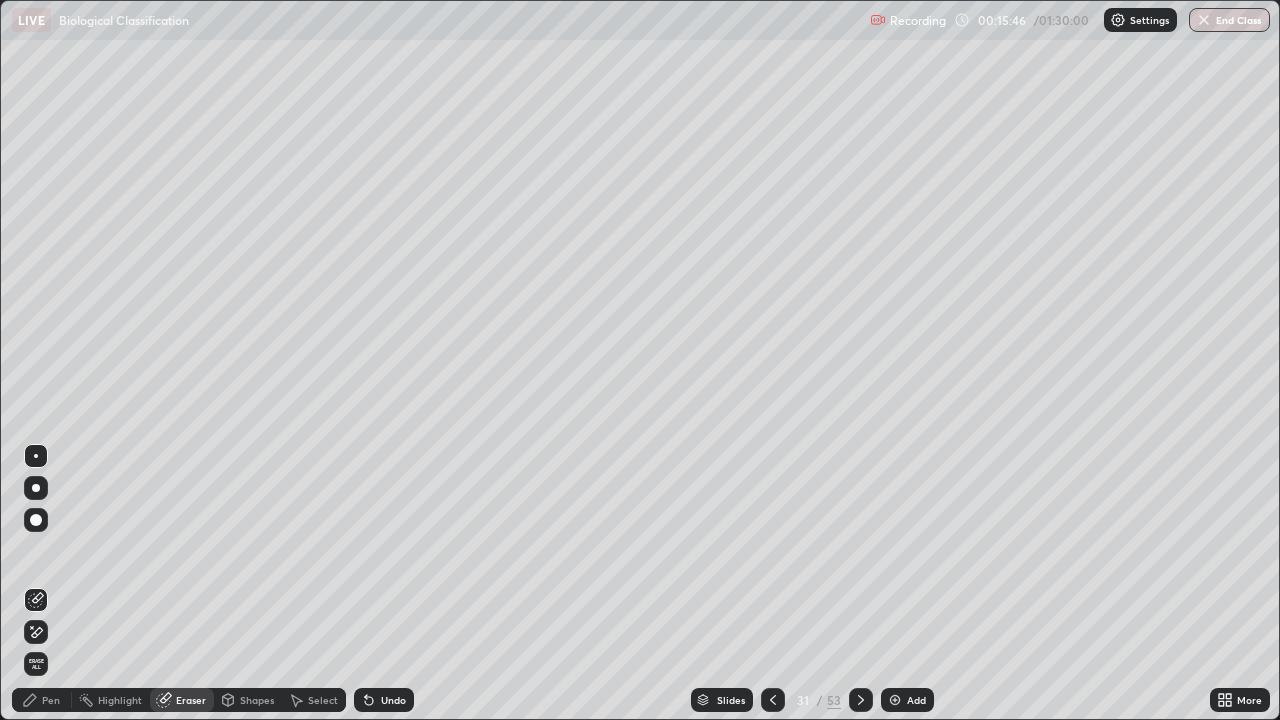 click on "Pen" at bounding box center [51, 700] 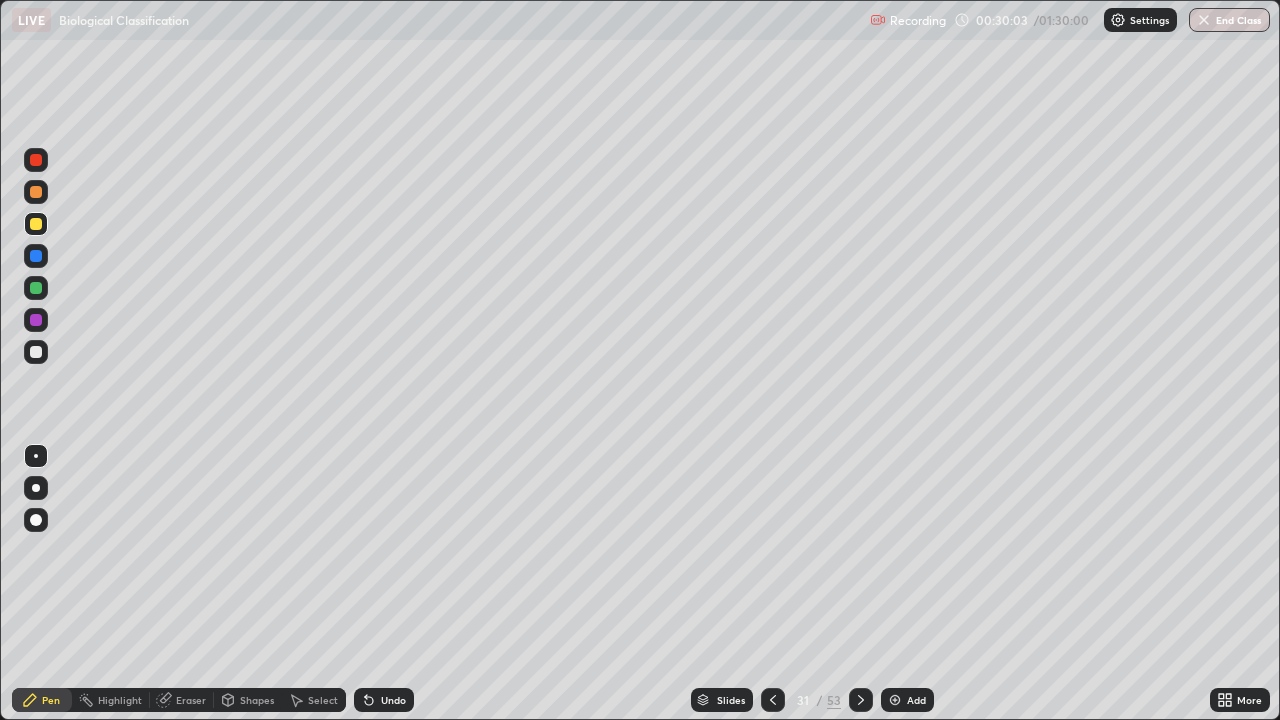click 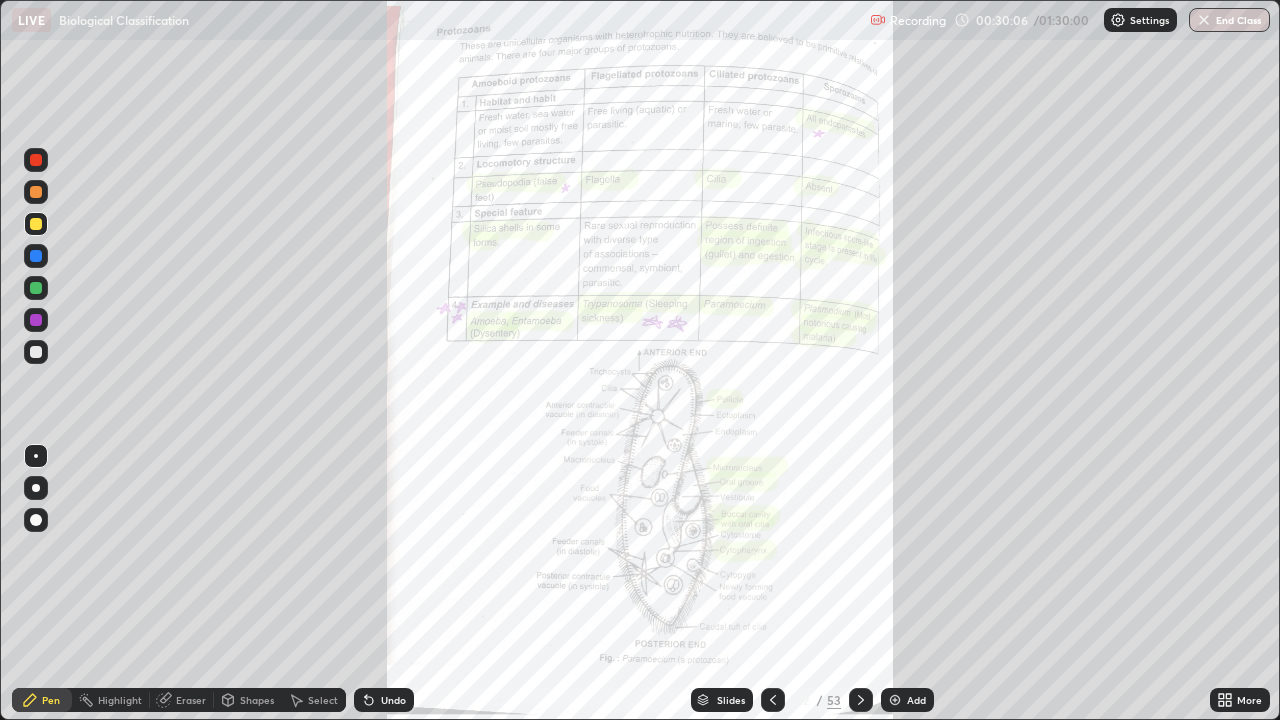 click 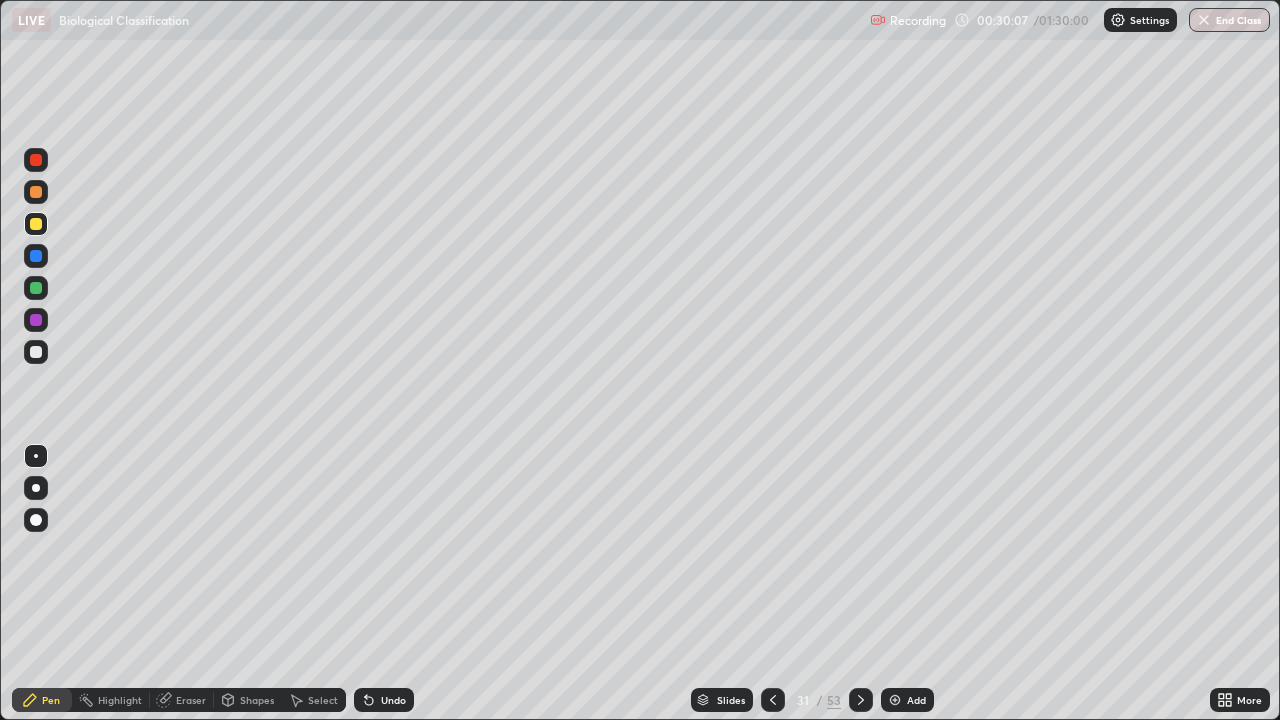 click 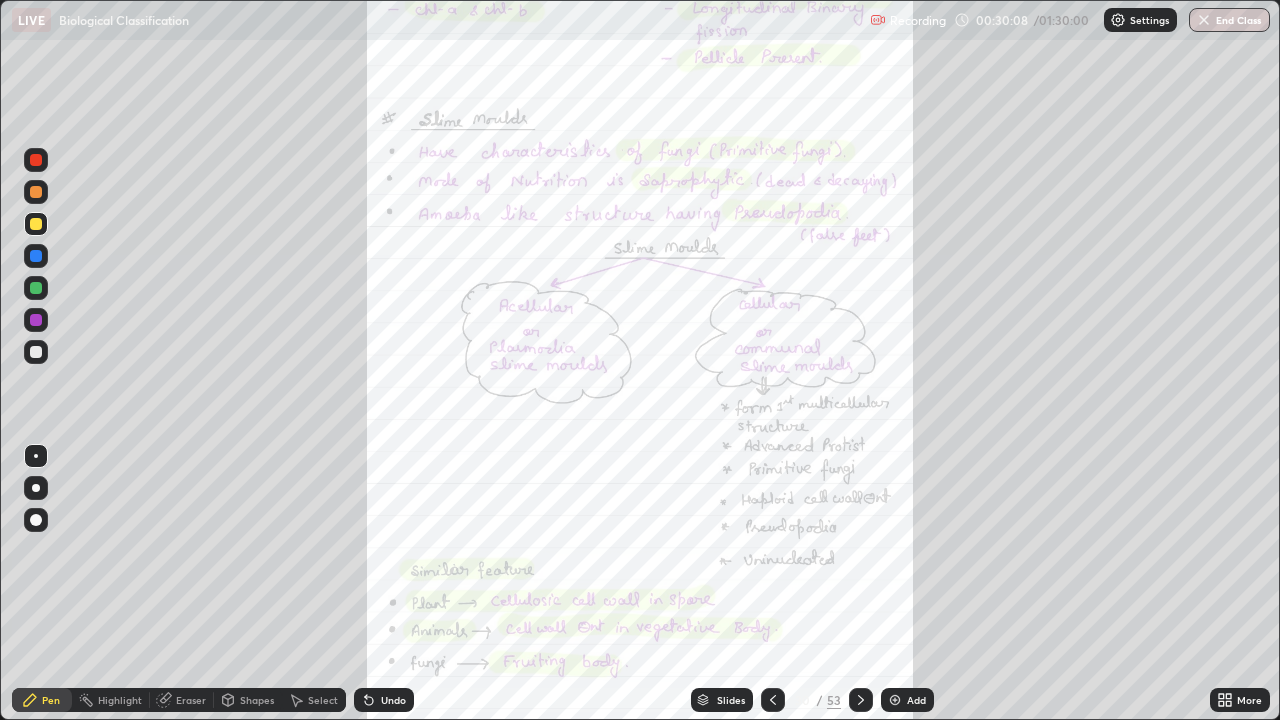 click 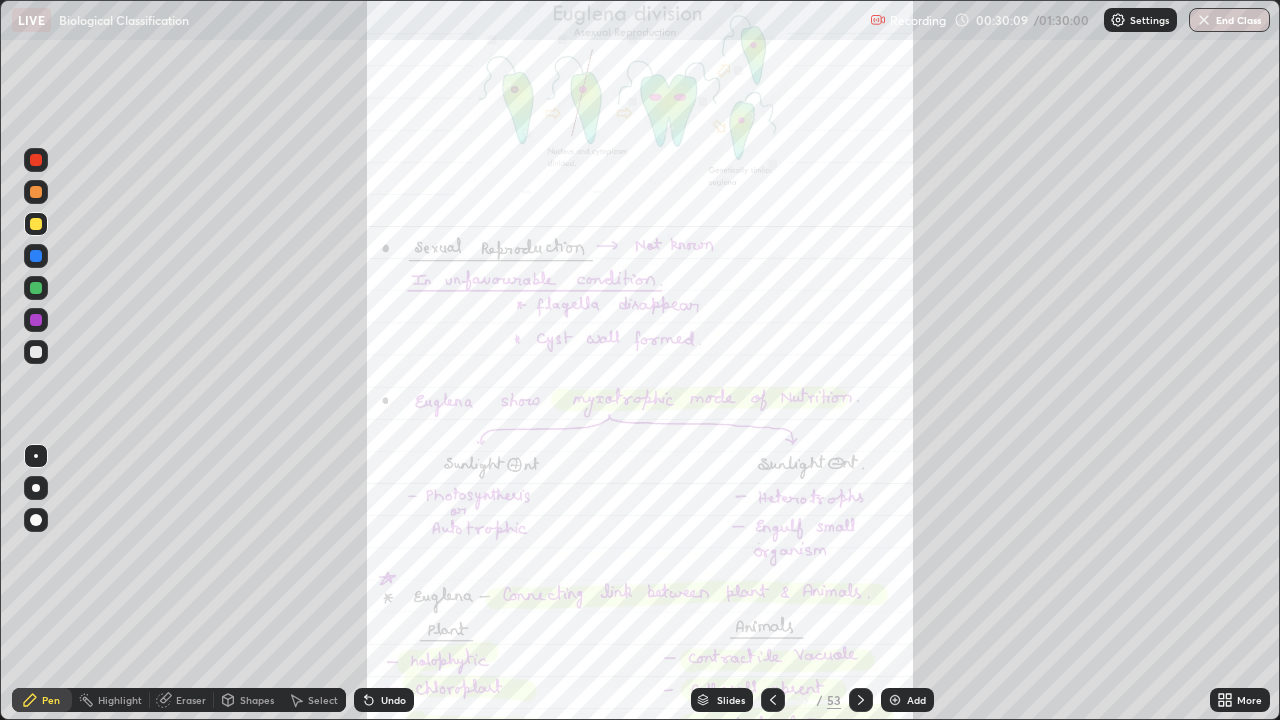 click 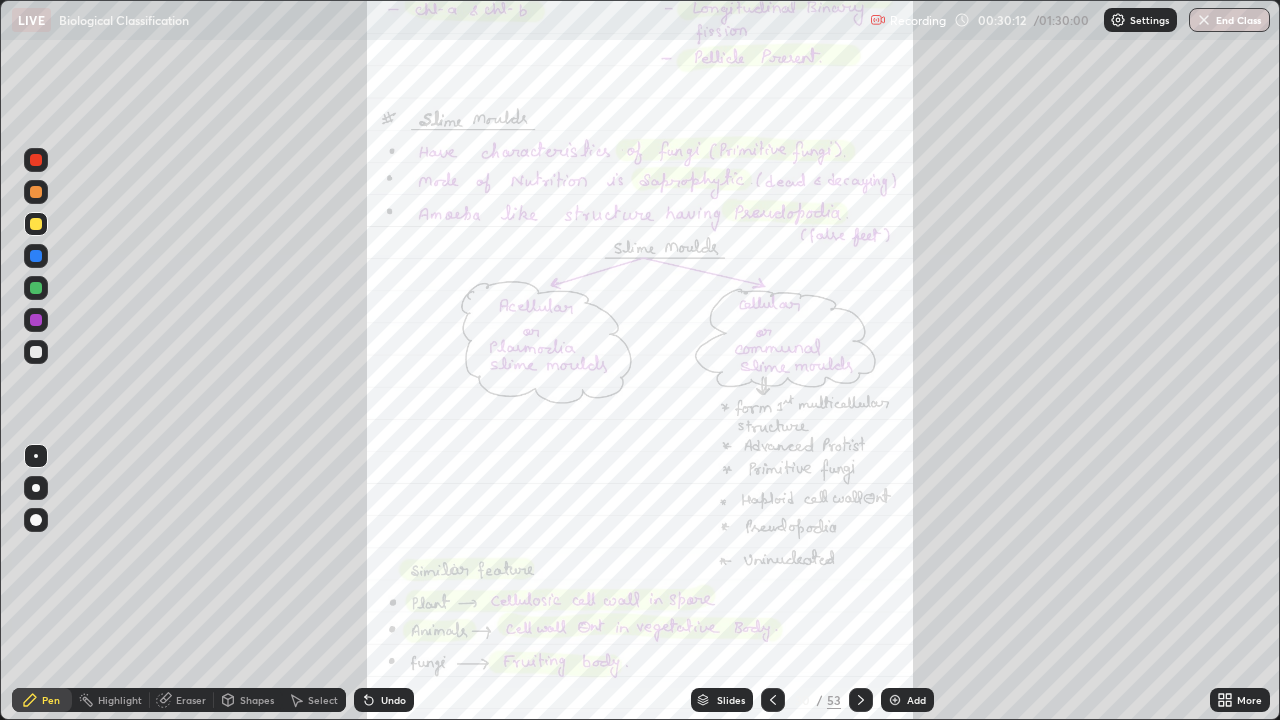 click 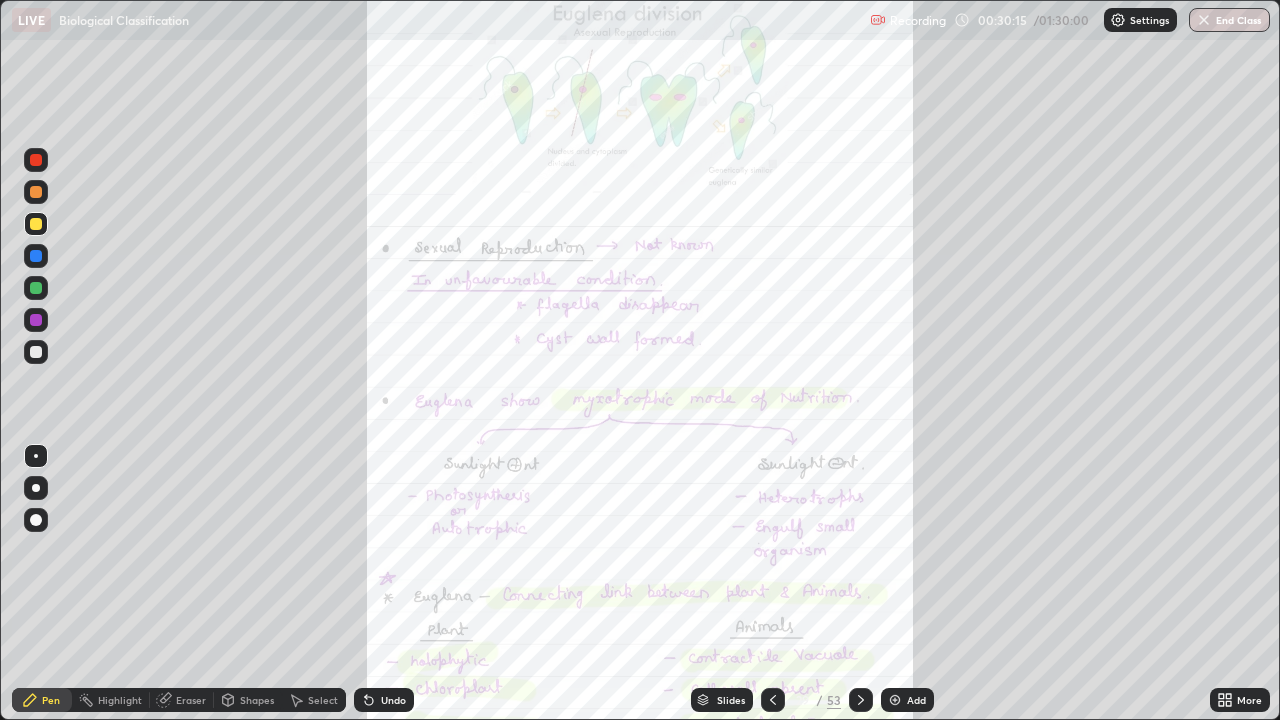 click 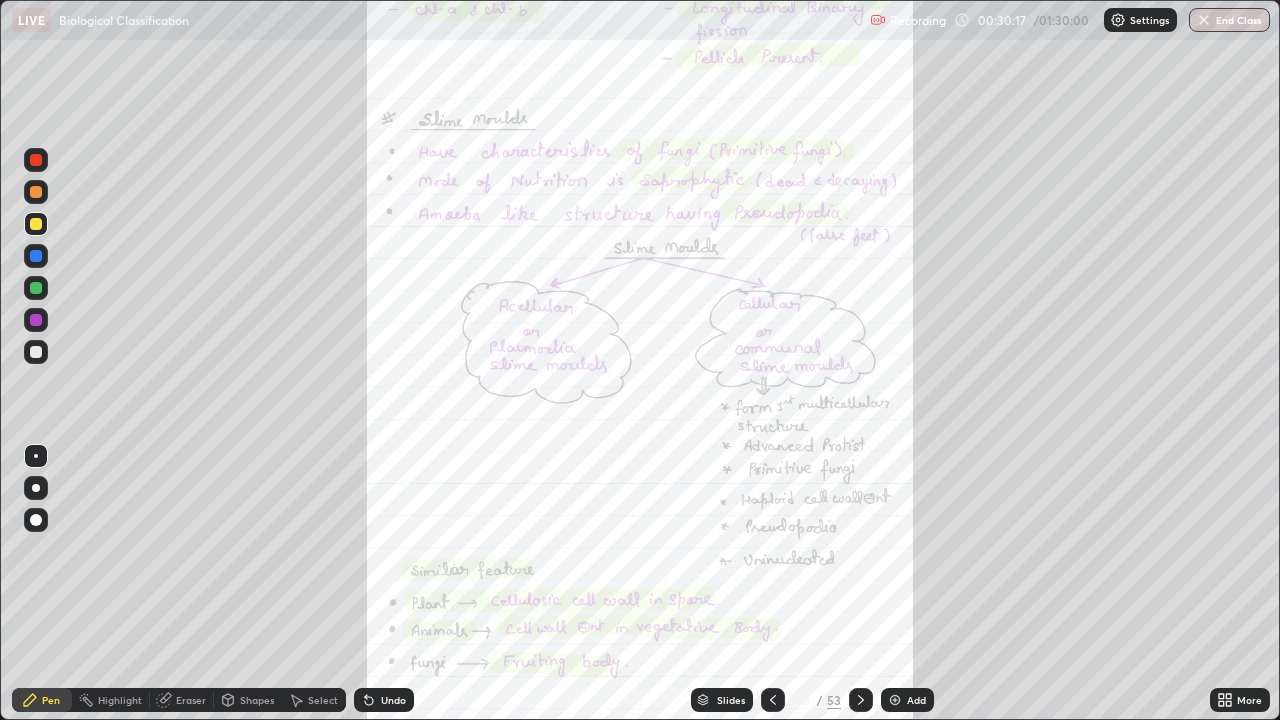 click 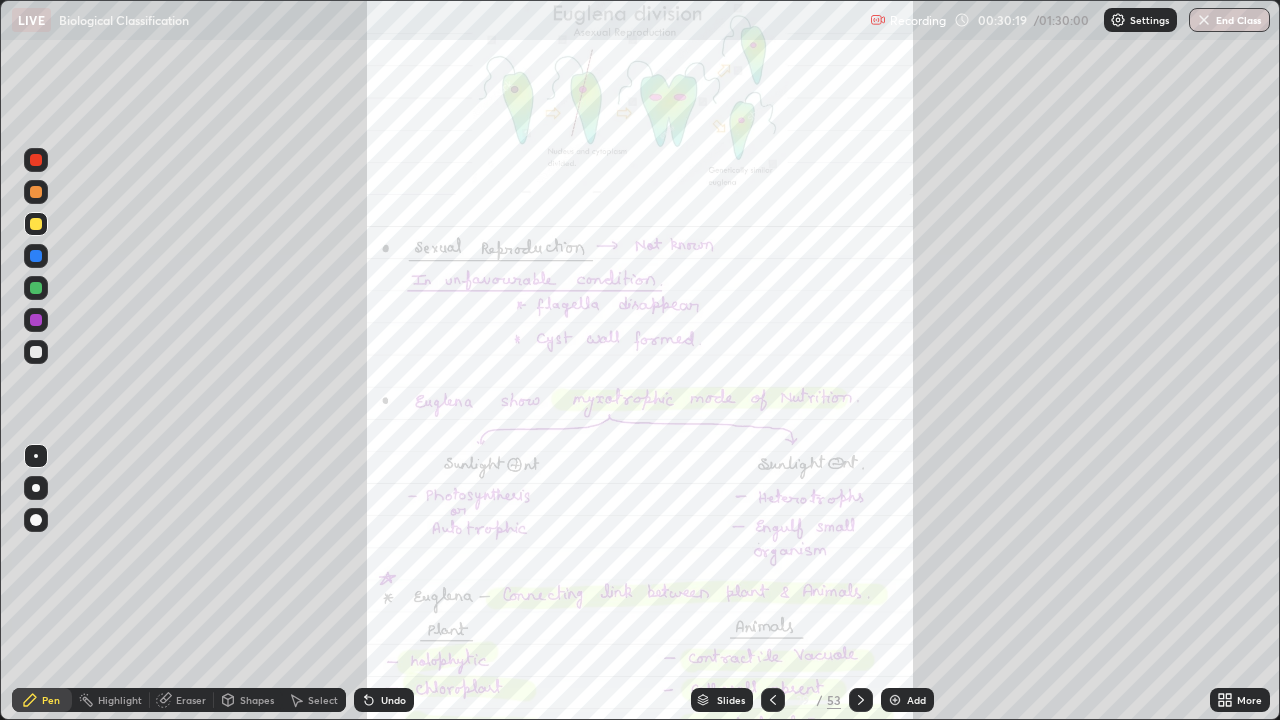 click 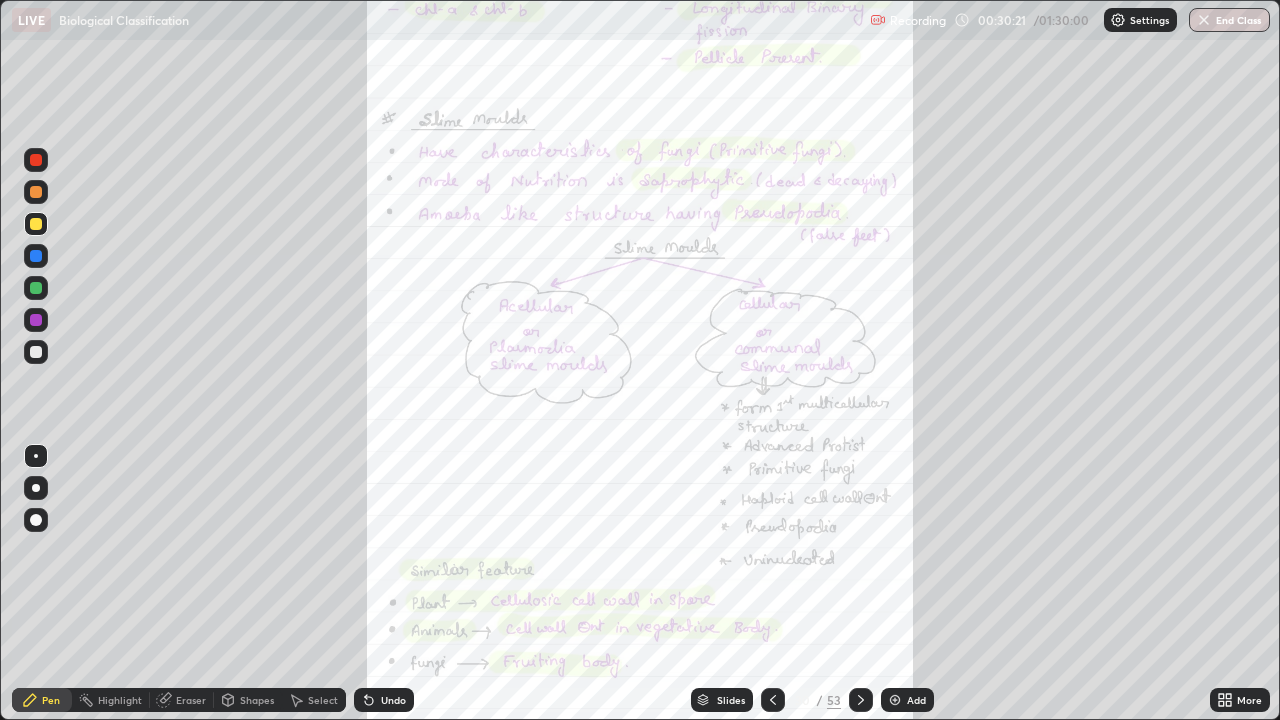 click on "More" at bounding box center (1249, 700) 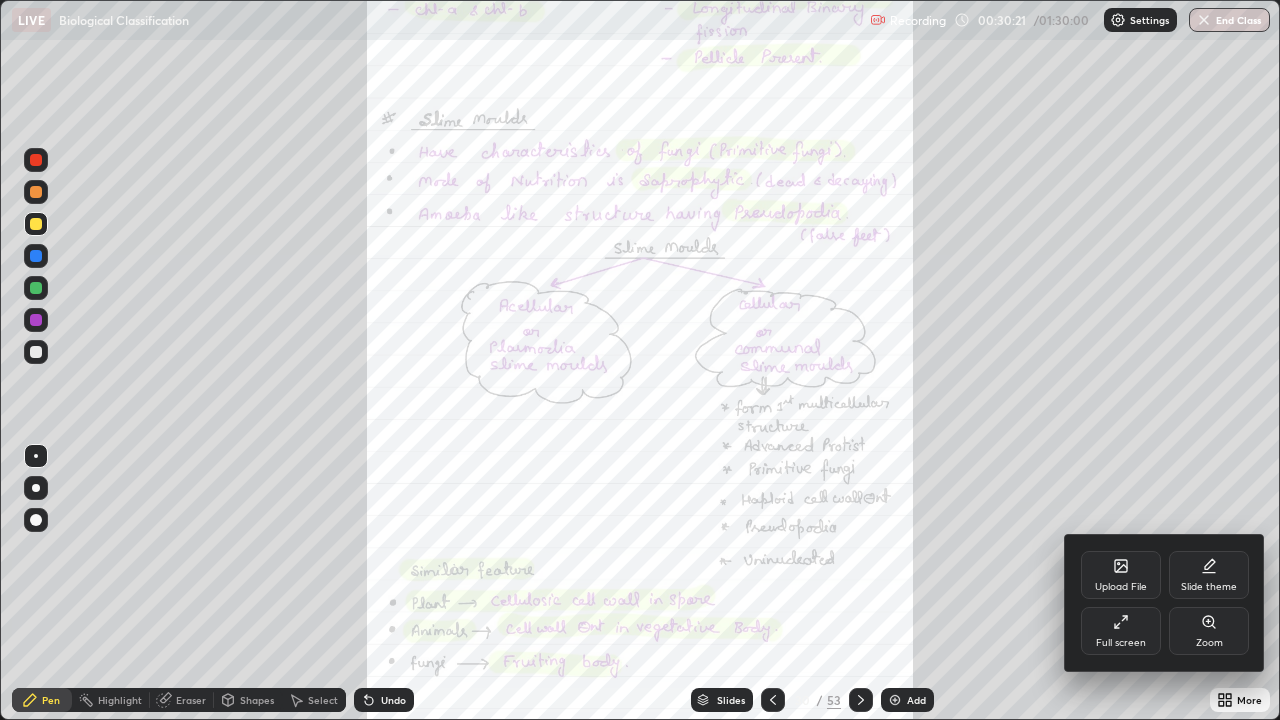 click on "Zoom" at bounding box center (1209, 631) 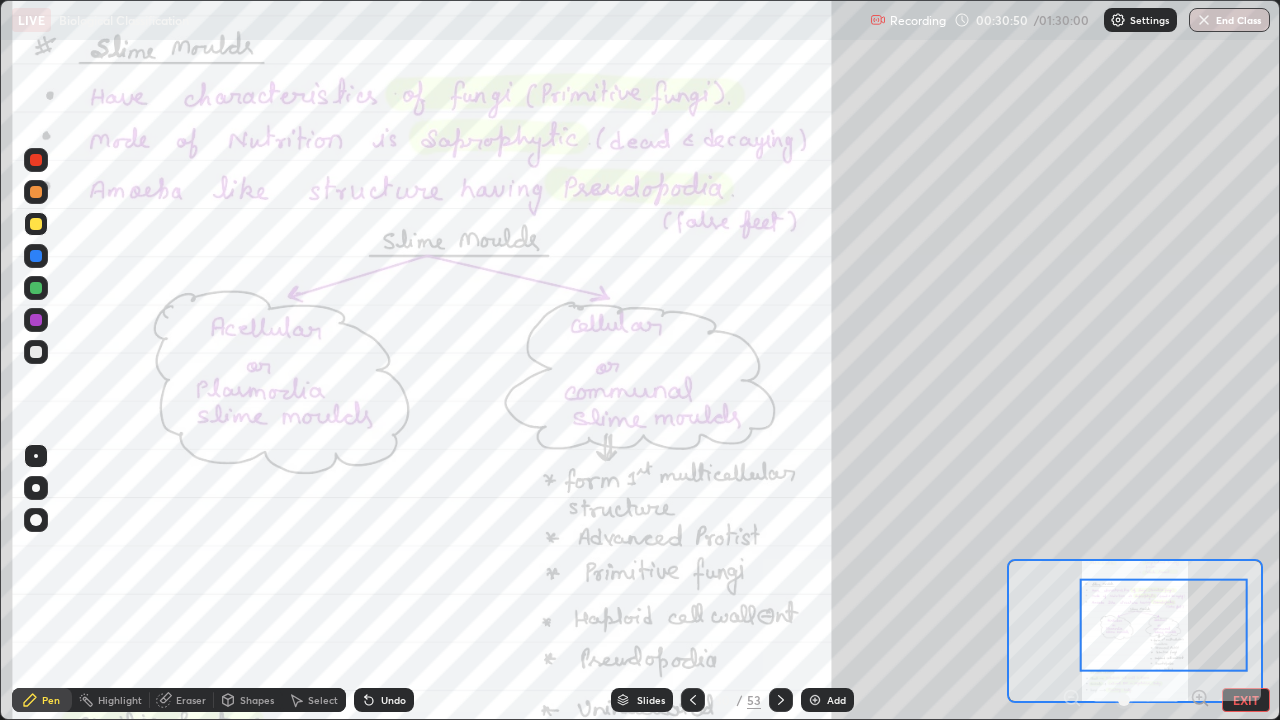 click on "Eraser" at bounding box center [191, 700] 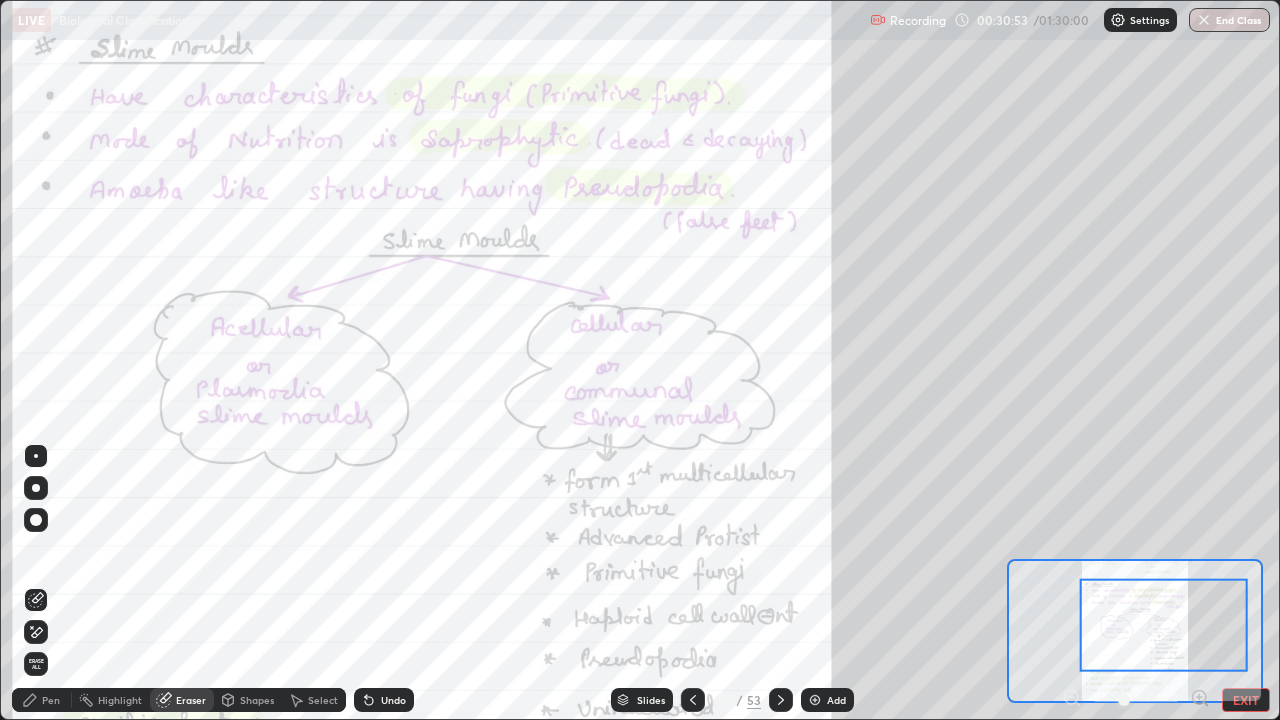 click 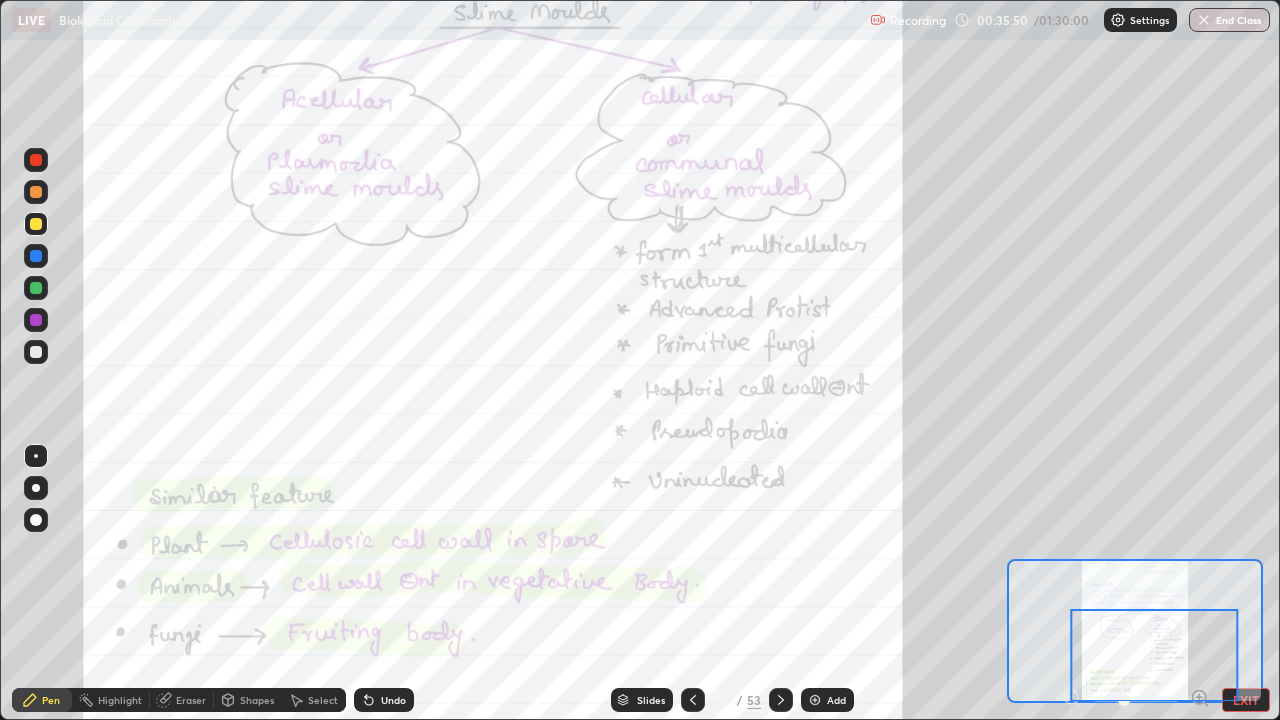 click 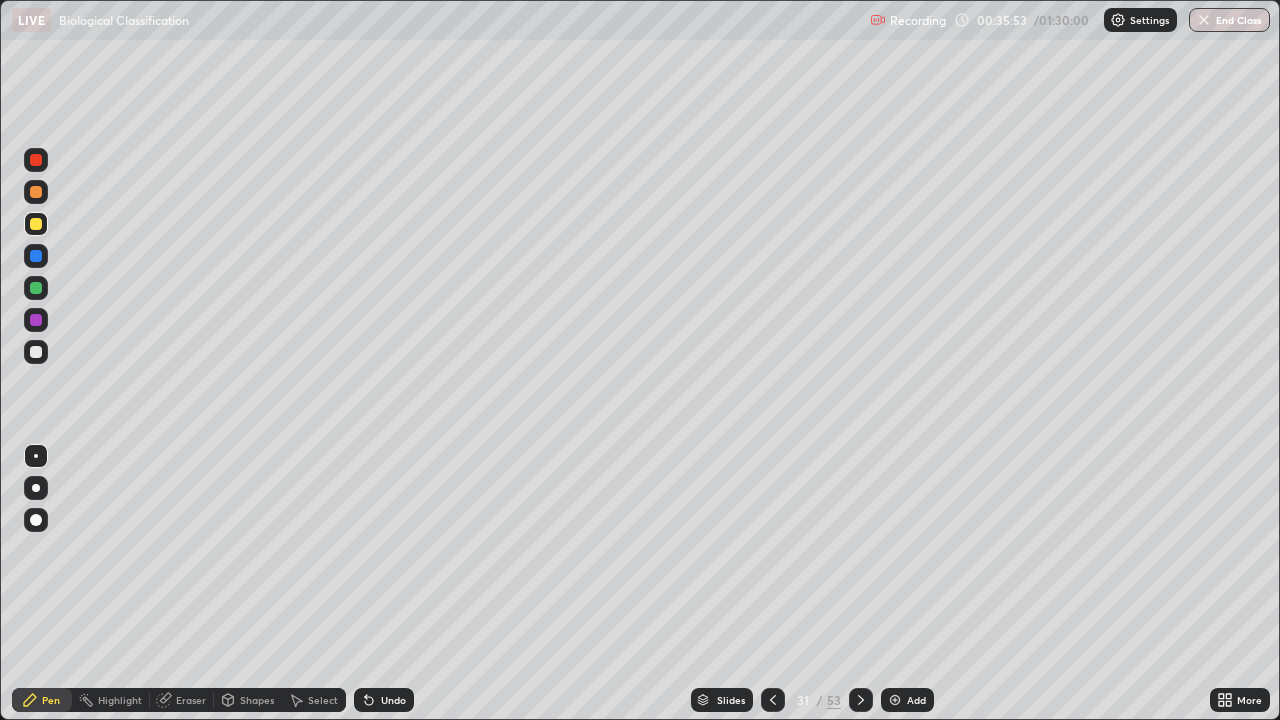 click 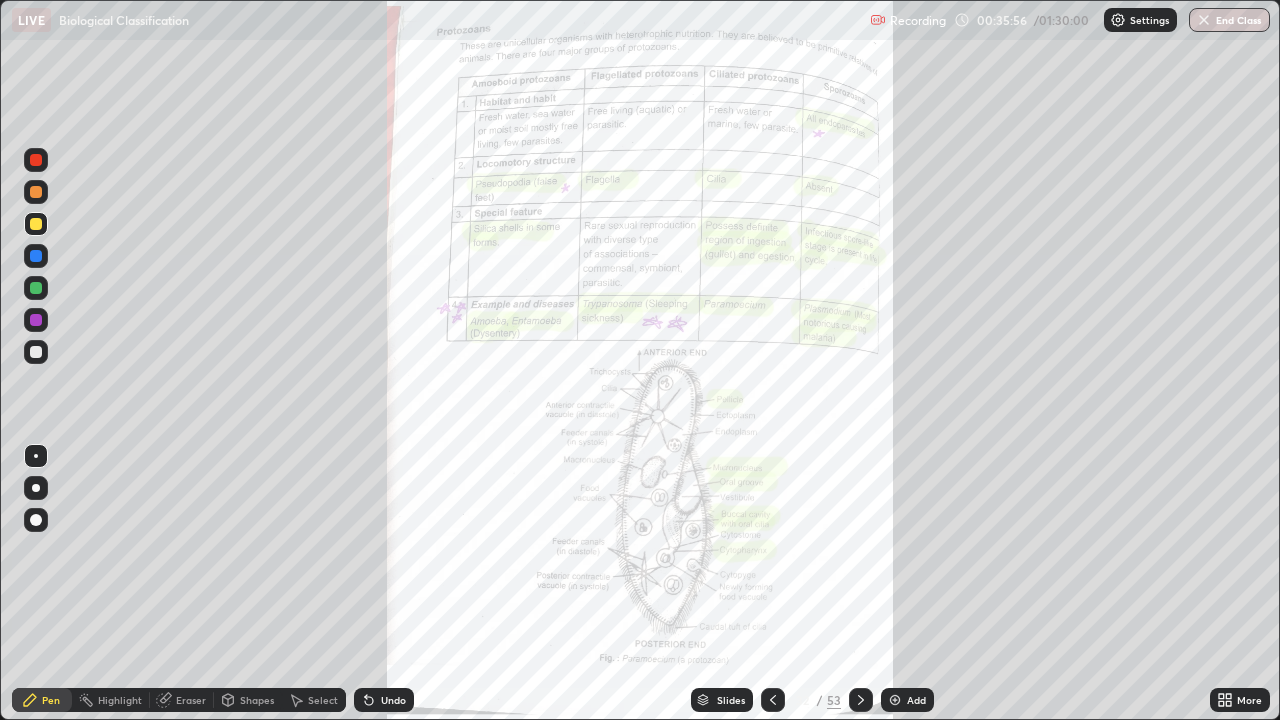 click 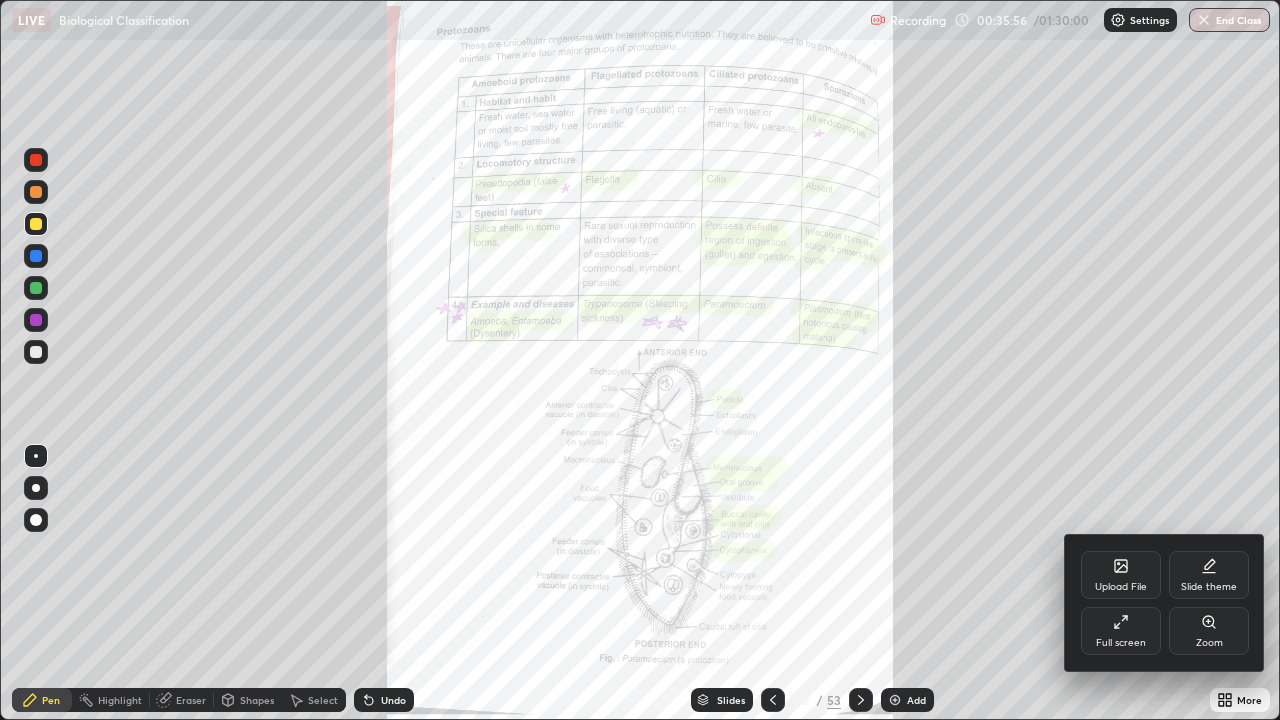 click on "Zoom" at bounding box center (1209, 631) 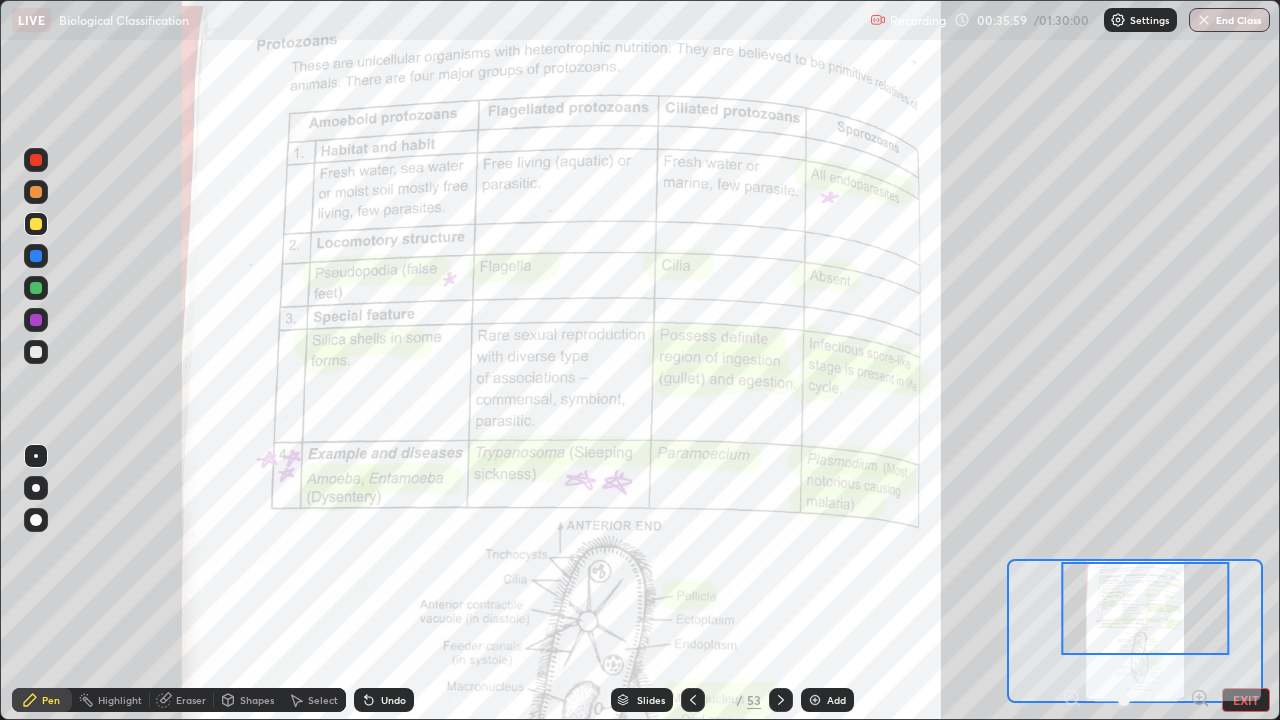 click 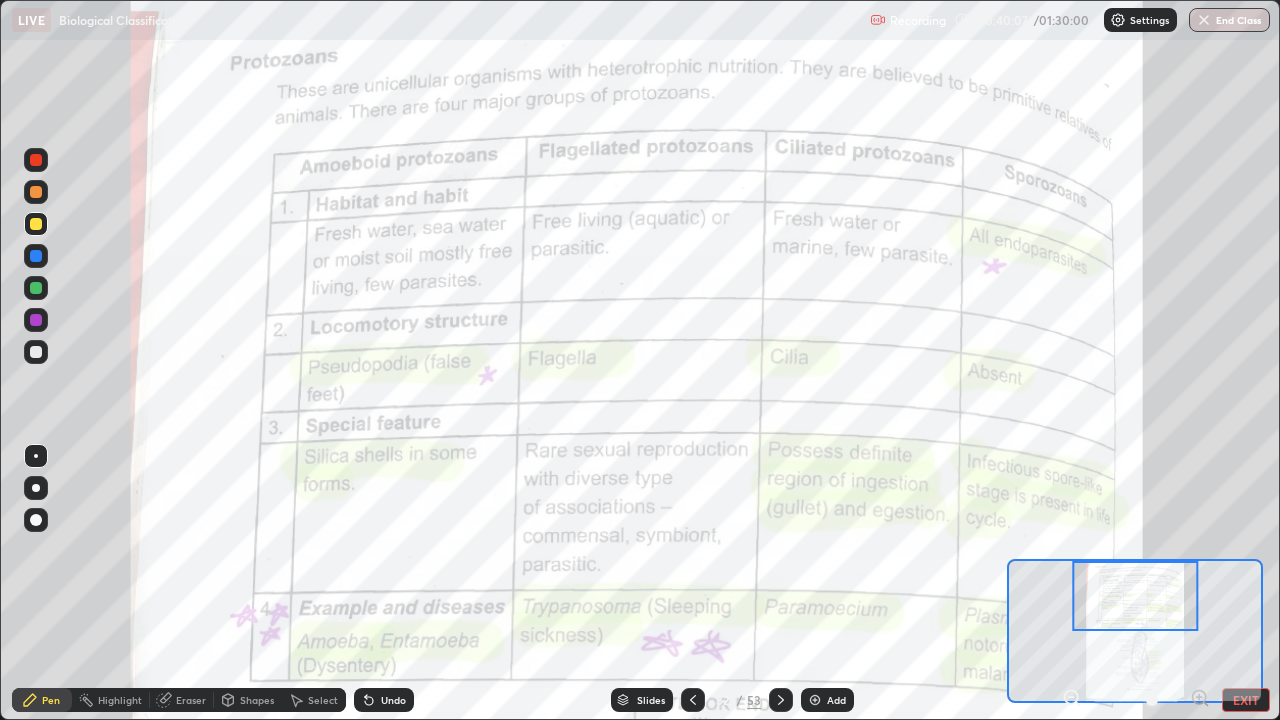click 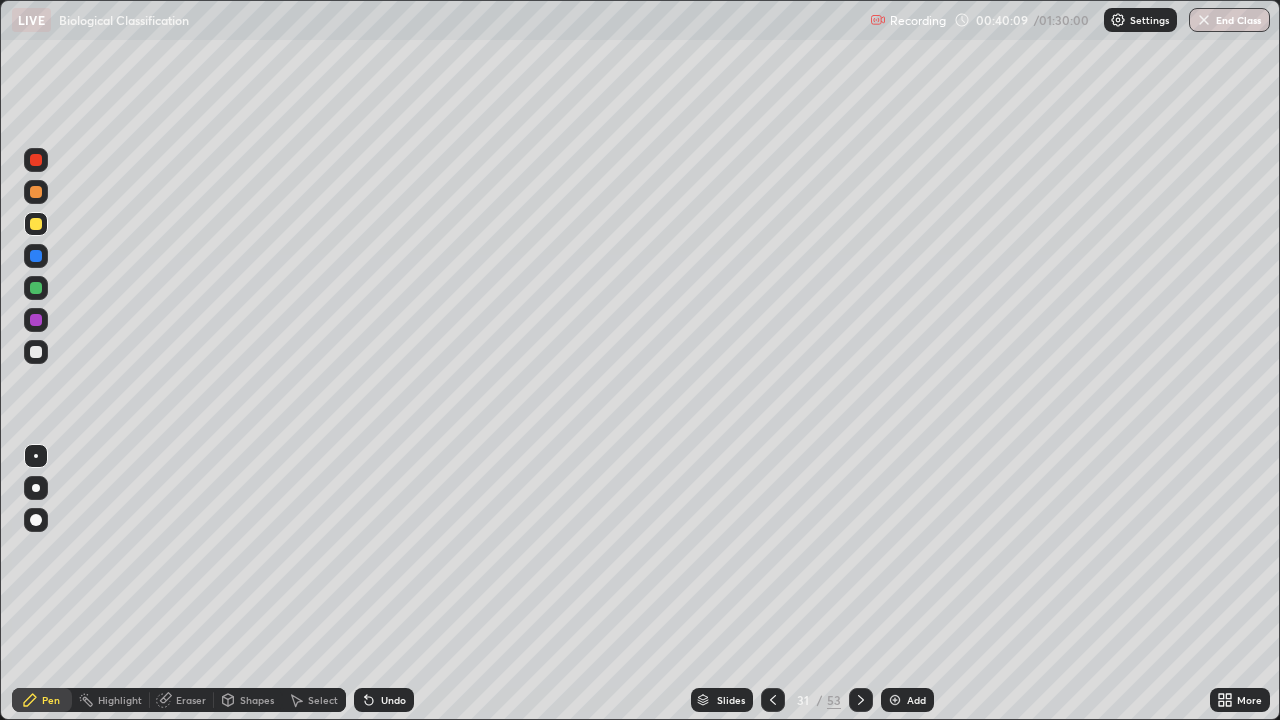 click 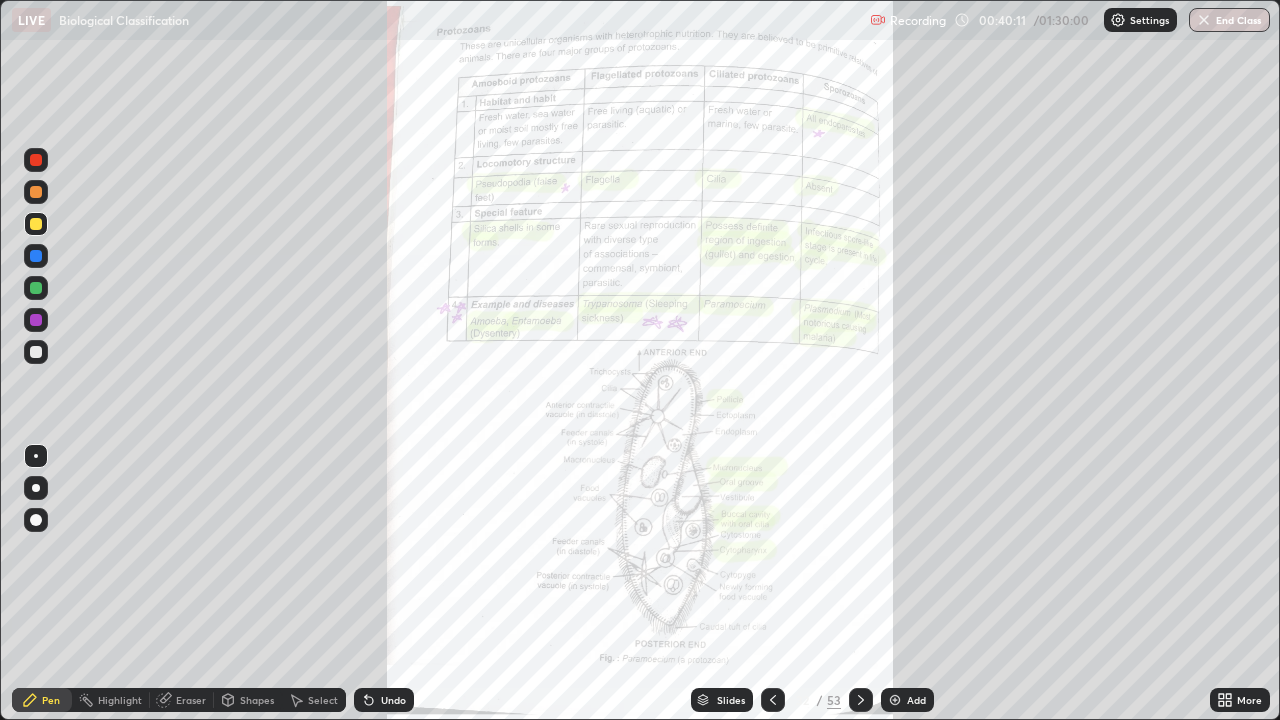 click on "More" at bounding box center (1240, 700) 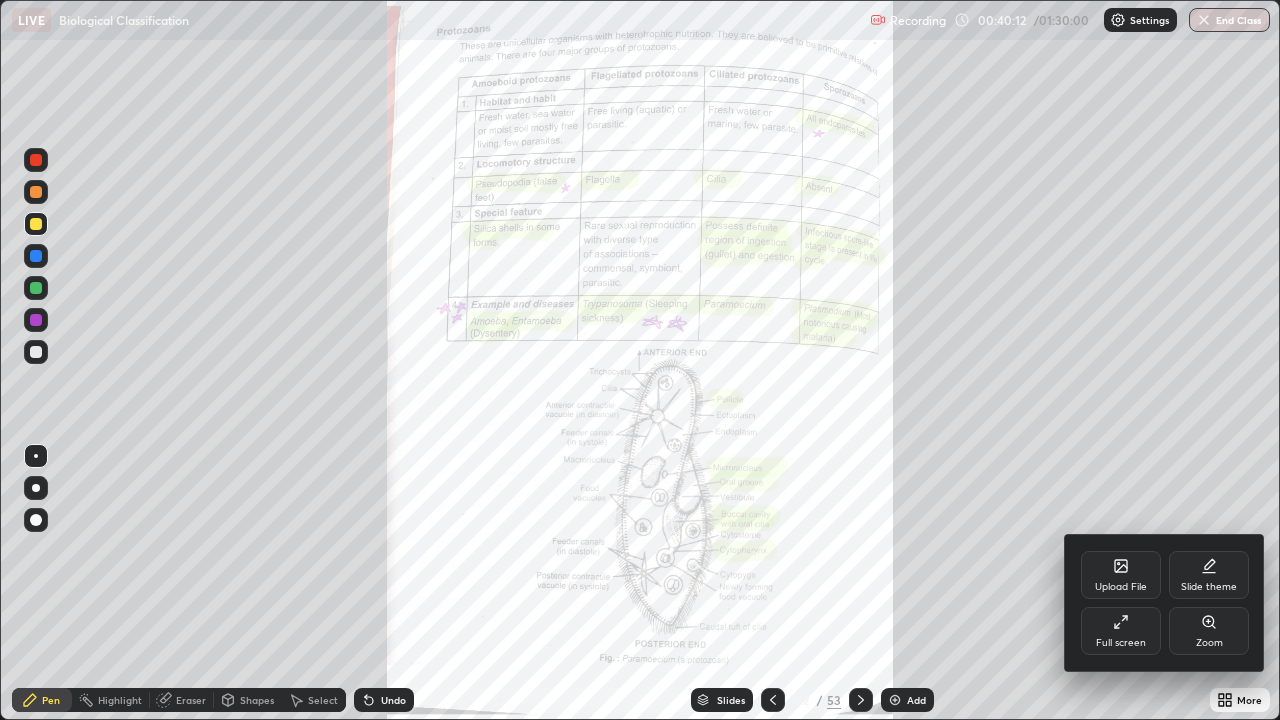 click on "Zoom" at bounding box center (1209, 643) 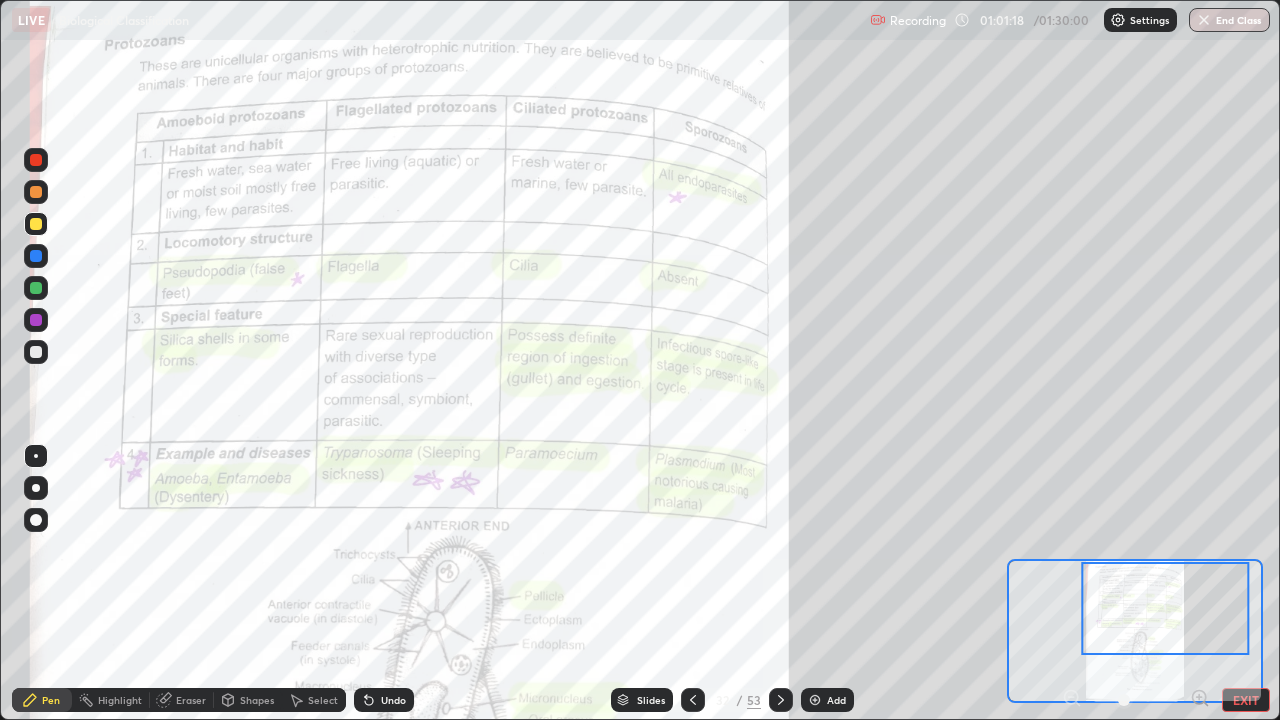 click 